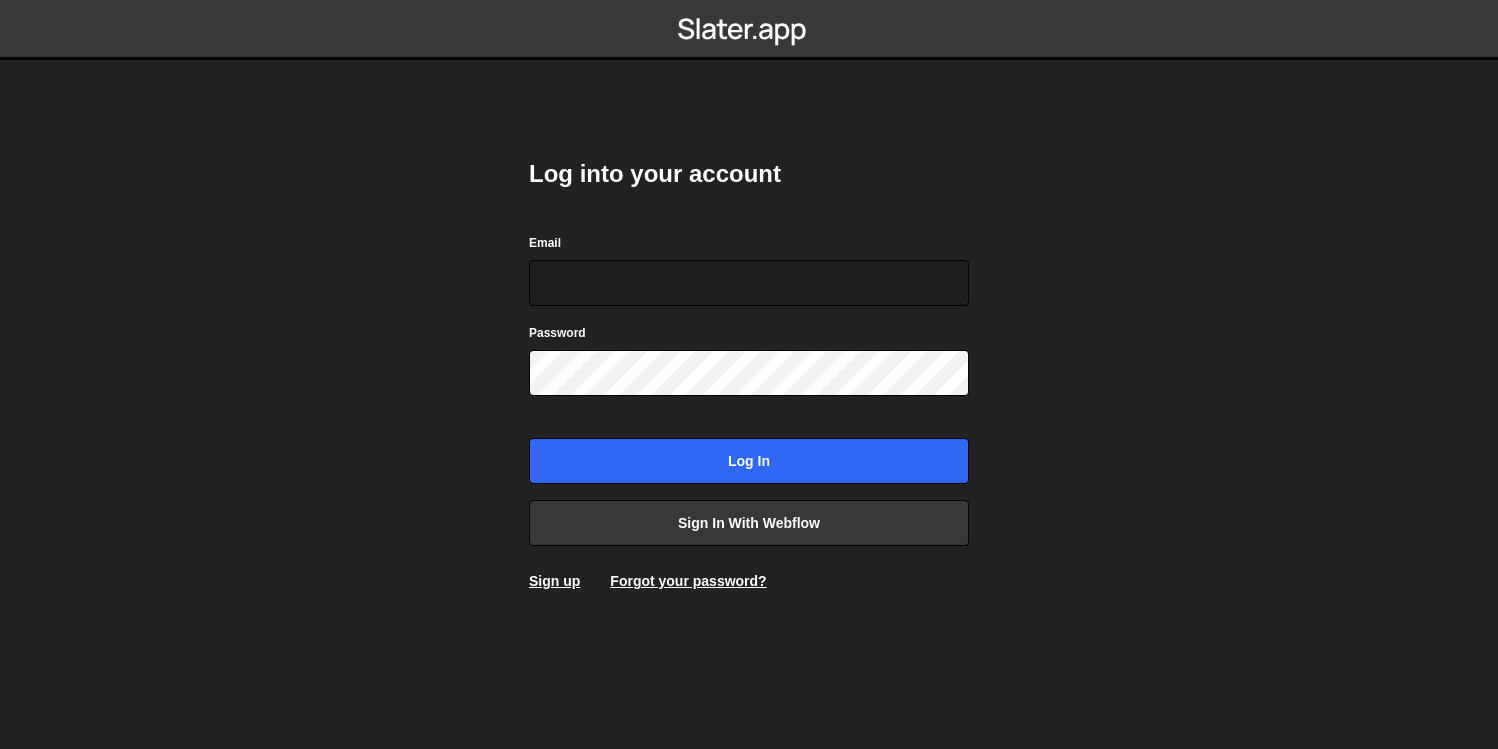 scroll, scrollTop: 0, scrollLeft: 0, axis: both 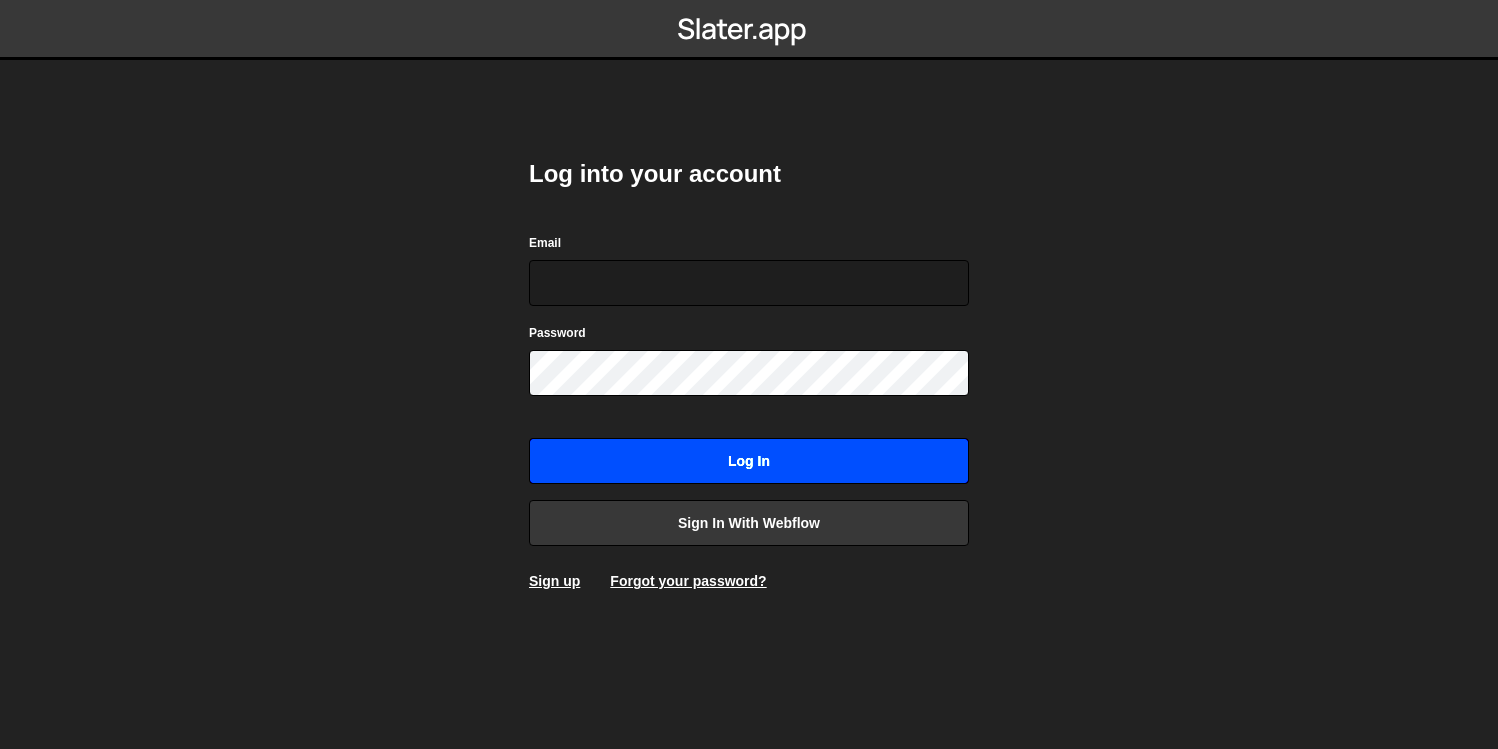 type on "[PERSON_NAME][EMAIL_ADDRESS][DOMAIN_NAME]" 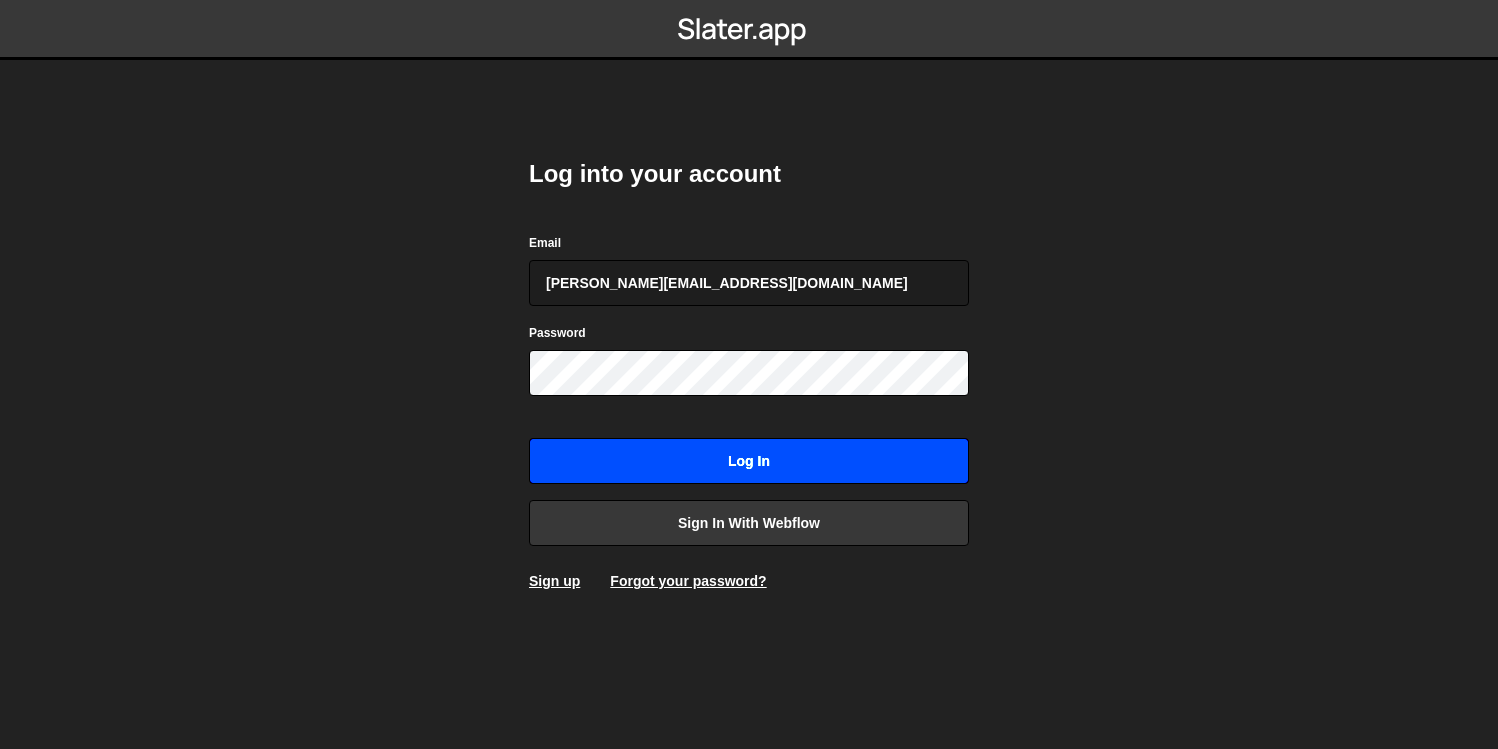 click on "Log in" at bounding box center (749, 461) 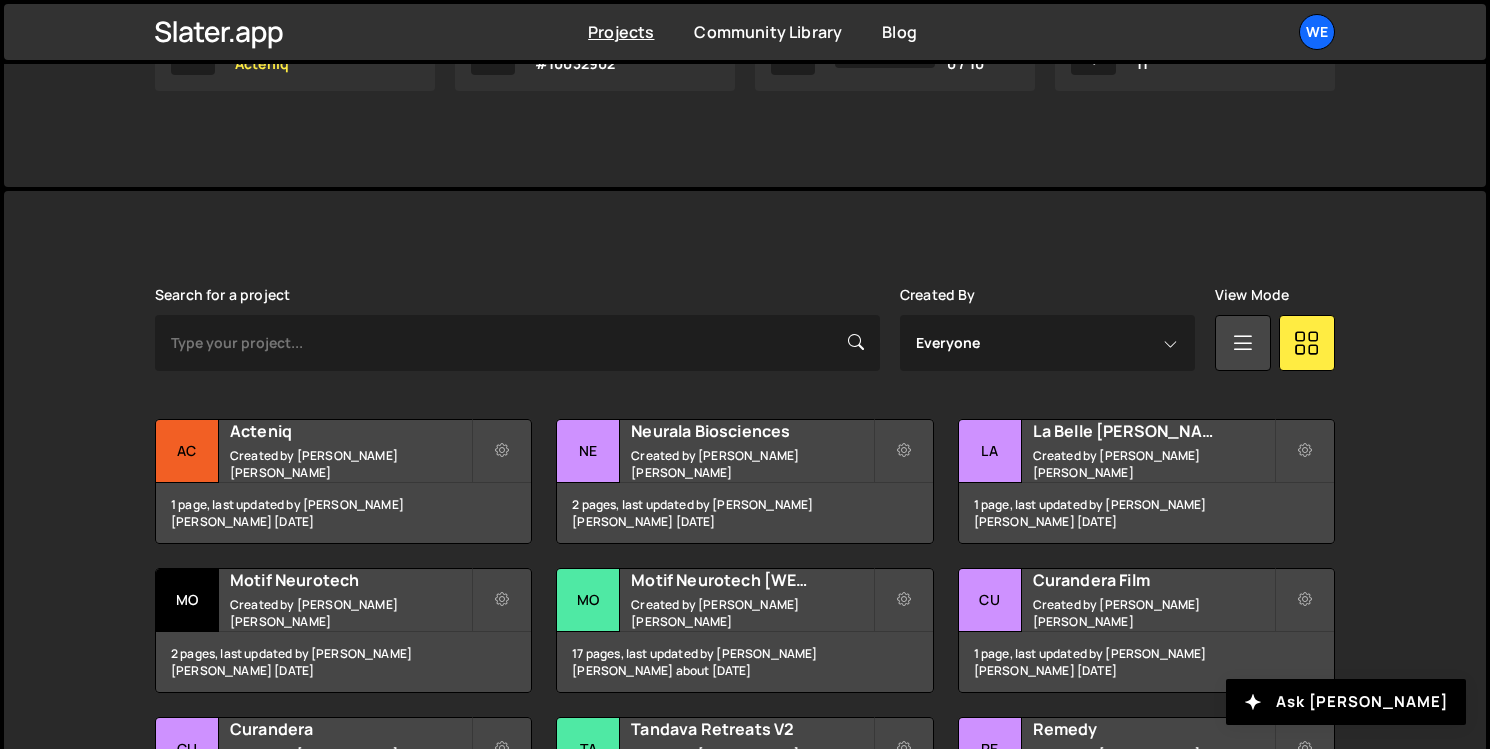 scroll, scrollTop: 416, scrollLeft: 0, axis: vertical 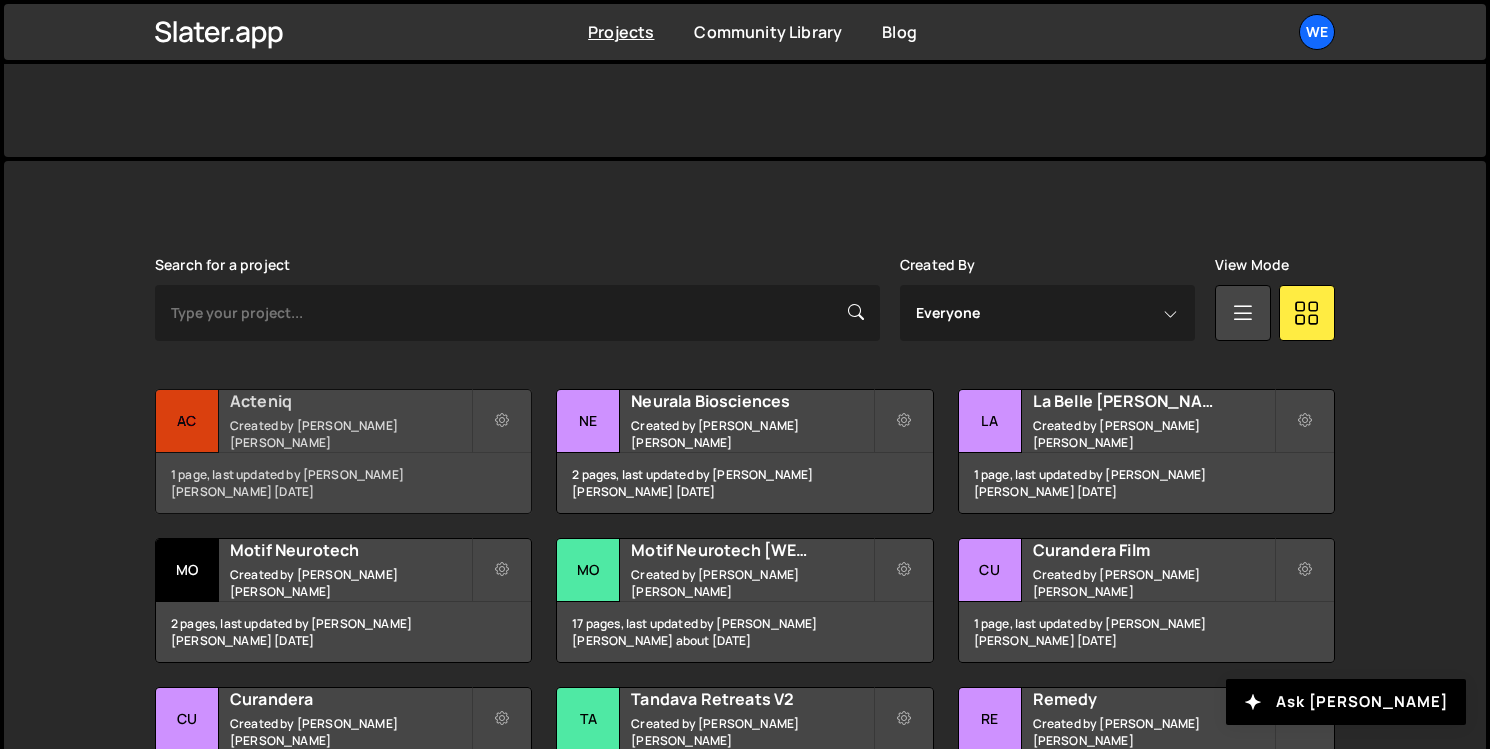 click on "Acteniq" at bounding box center (350, 401) 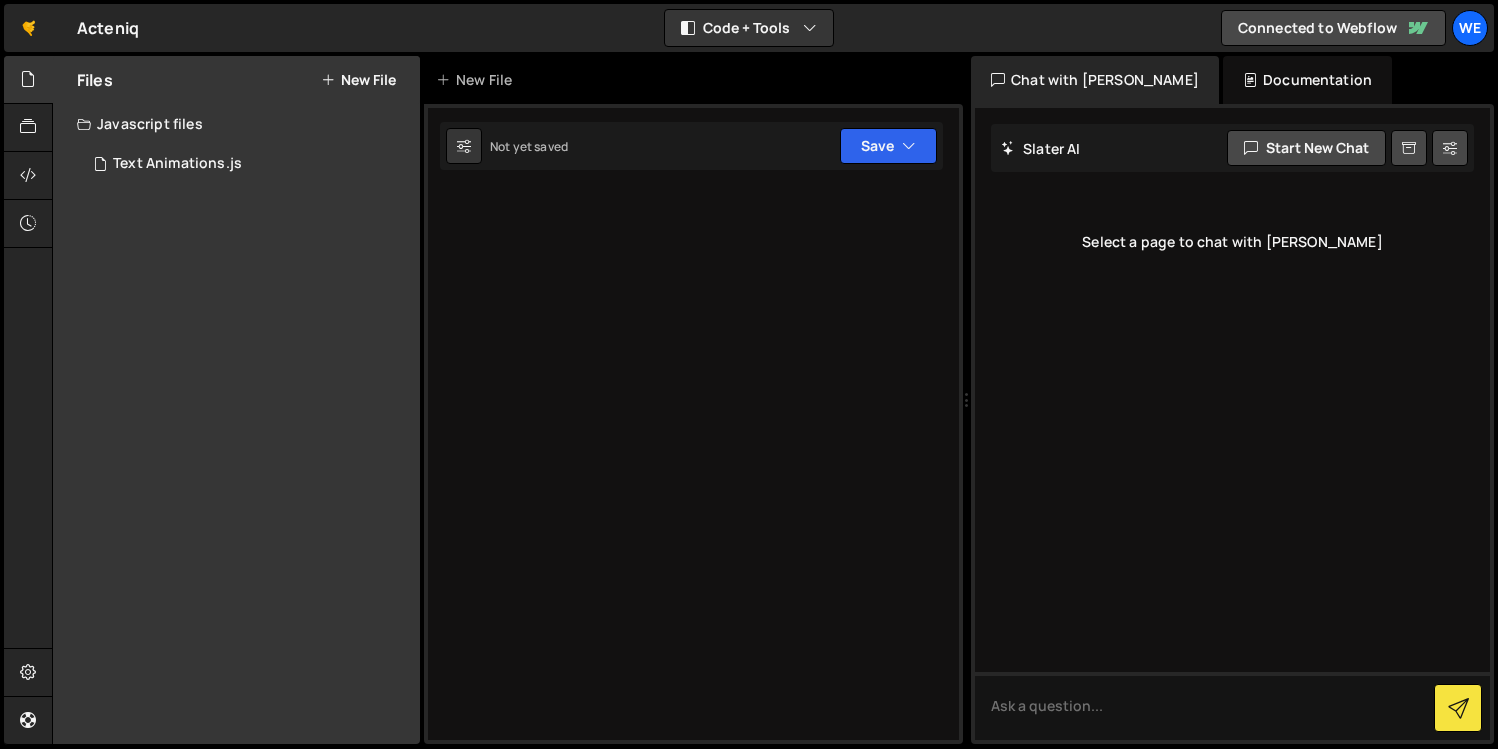 scroll, scrollTop: 0, scrollLeft: 0, axis: both 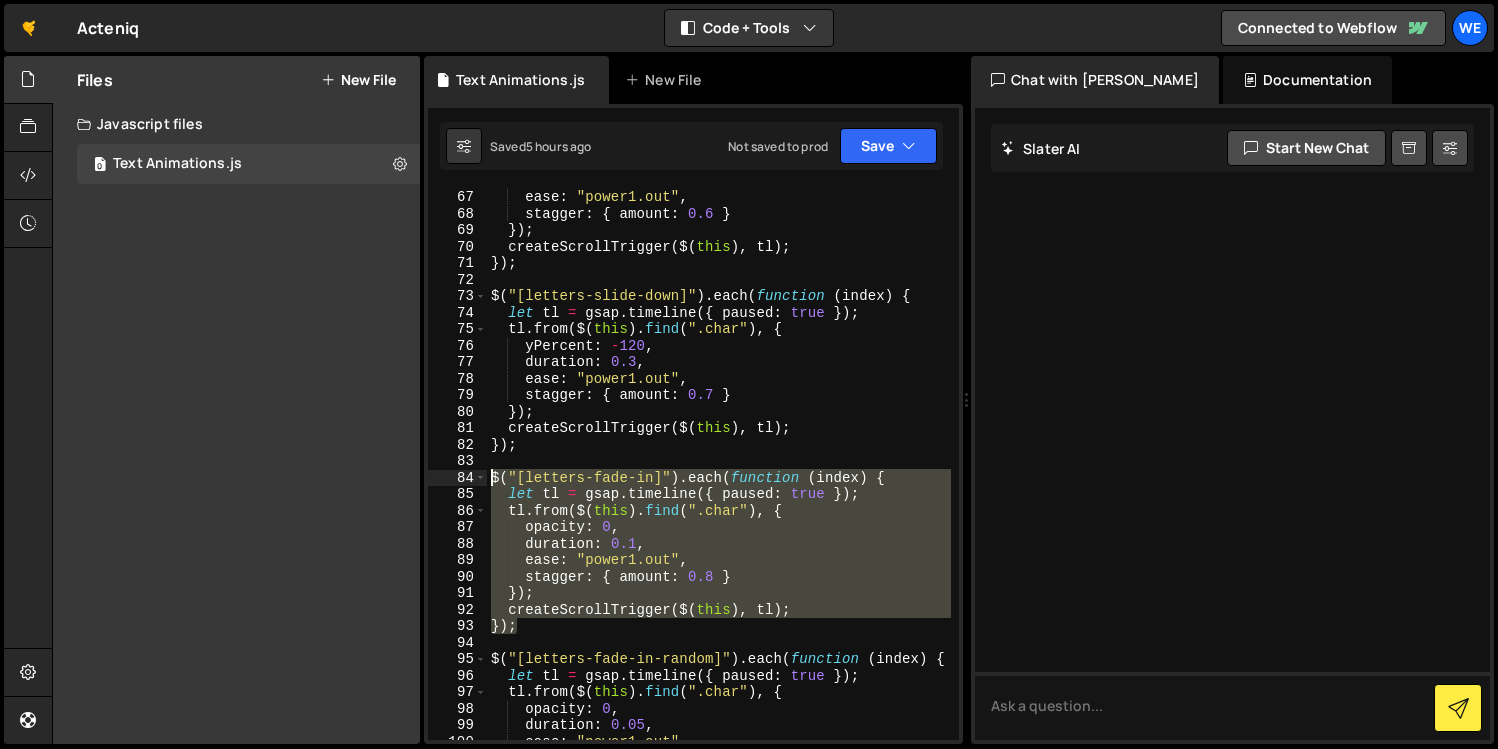 drag, startPoint x: 565, startPoint y: 629, endPoint x: 471, endPoint y: 479, distance: 177.01978 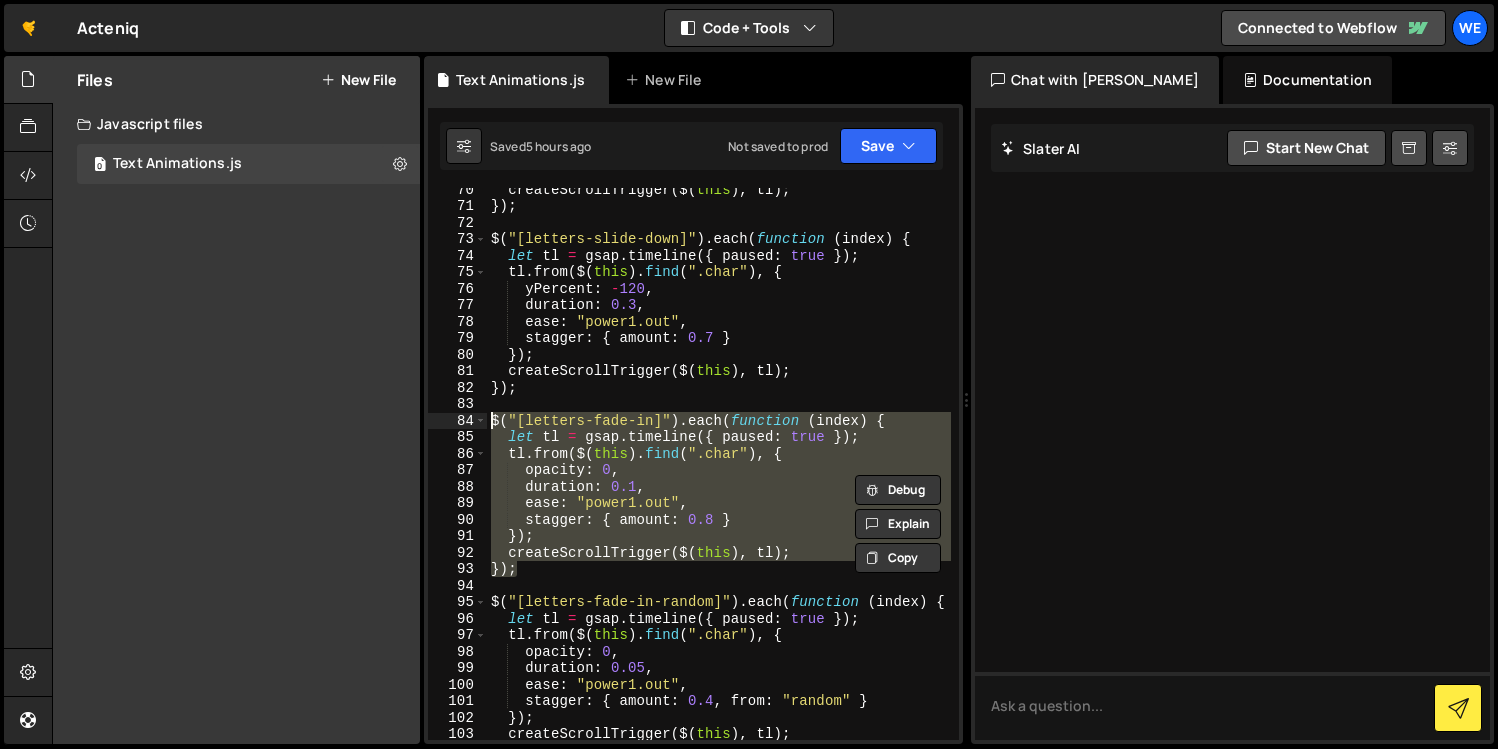scroll, scrollTop: 1211, scrollLeft: 0, axis: vertical 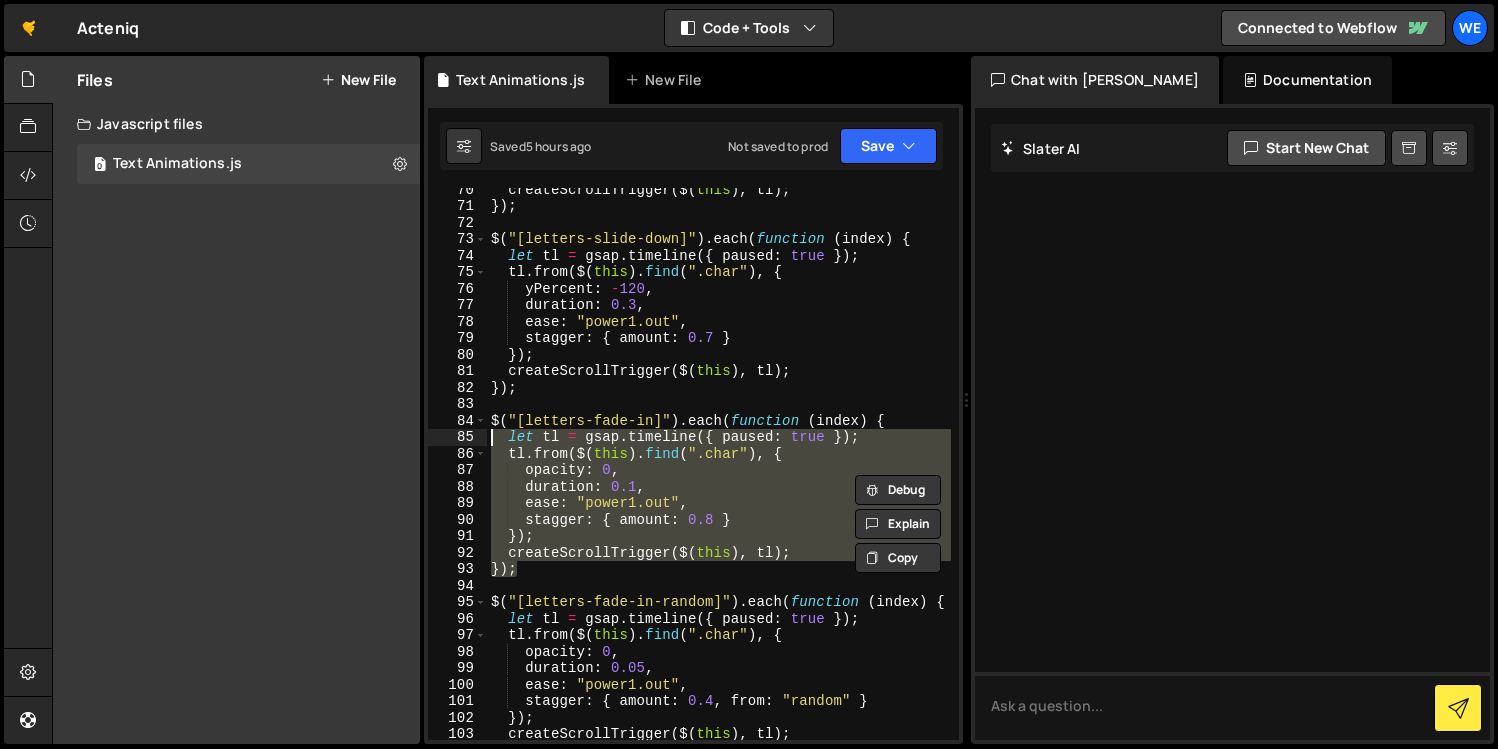 drag, startPoint x: 529, startPoint y: 576, endPoint x: 486, endPoint y: 436, distance: 146.45477 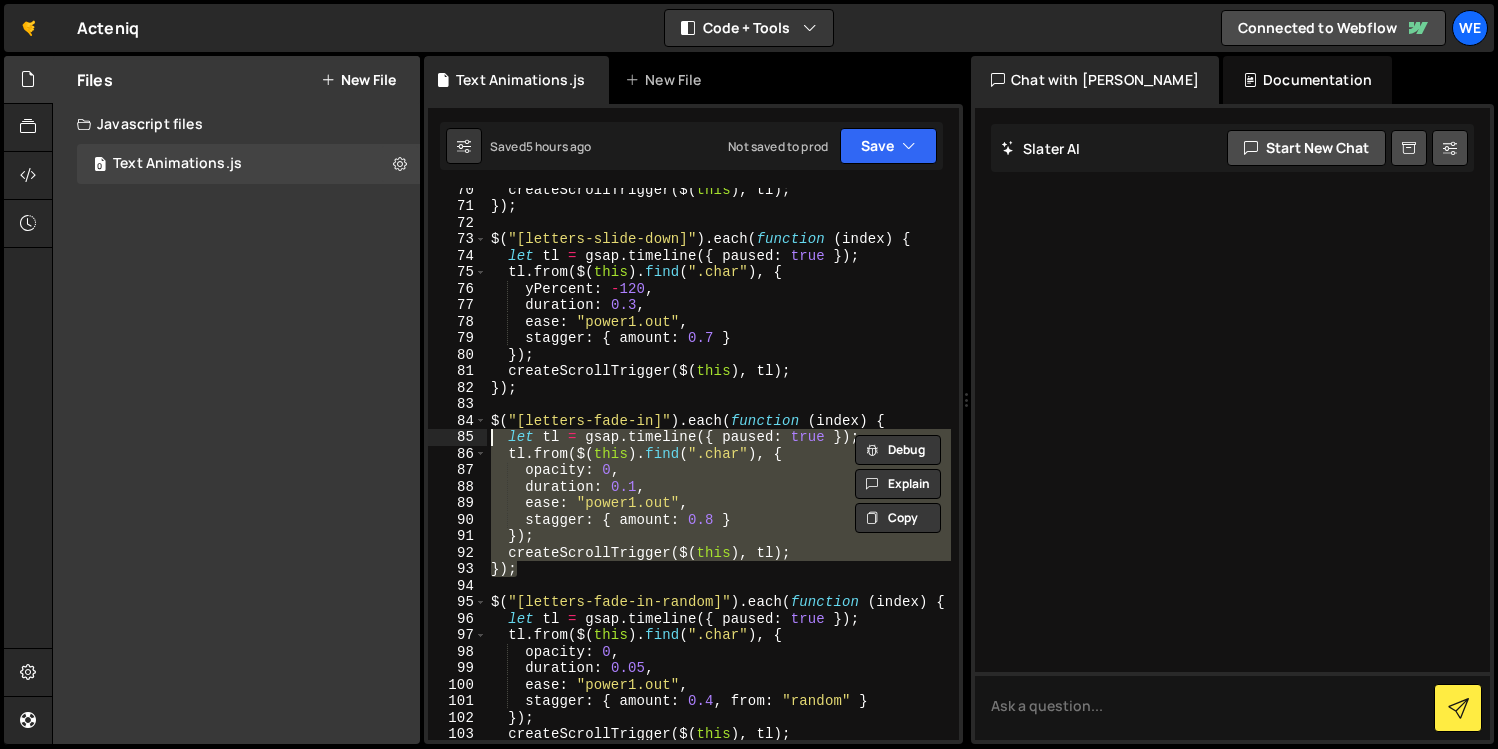 click on "createScrollTrigger ( $ ( this ) ,   tl ) ; }) ; $ ( "[letters-slide-down]" ) . each ( function   ( index )   {    let   tl   =   gsap . timeline ({   paused :   true   }) ;    tl . from ( $ ( this ) . find ( ".char" ) ,   {       yPercent :   - 120 ,       duration :   0.3 ,       ease :   "power1.out" ,       stagger :   {   amount :   0.7   }    }) ;    createScrollTrigger ( $ ( this ) ,   tl ) ; }) ; $ ( "[letters-fade-in]" ) . each ( function   ( index )   {    let   tl   =   gsap . timeline ({   paused :   true   }) ;    tl . from ( $ ( this ) . find ( ".char" ) ,   {       opacity :   0 ,       duration :   0.1 ,       ease :   "power1.out" ,       stagger :   {   amount :   0.8   }    }) ;    createScrollTrigger ( $ ( this ) ,   tl ) ; }) ; $ ( "[letters-fade-in-random]" ) . each ( function   ( index )   {    let   tl   =   gsap . timeline ({   paused :   true   }) ;    tl . from ( $ ( this ) . find ( ".char" ) ,   {       opacity :   0 ,       duration :   0.05 ,       ease :   "power1.out" ,    :" at bounding box center (719, 464) 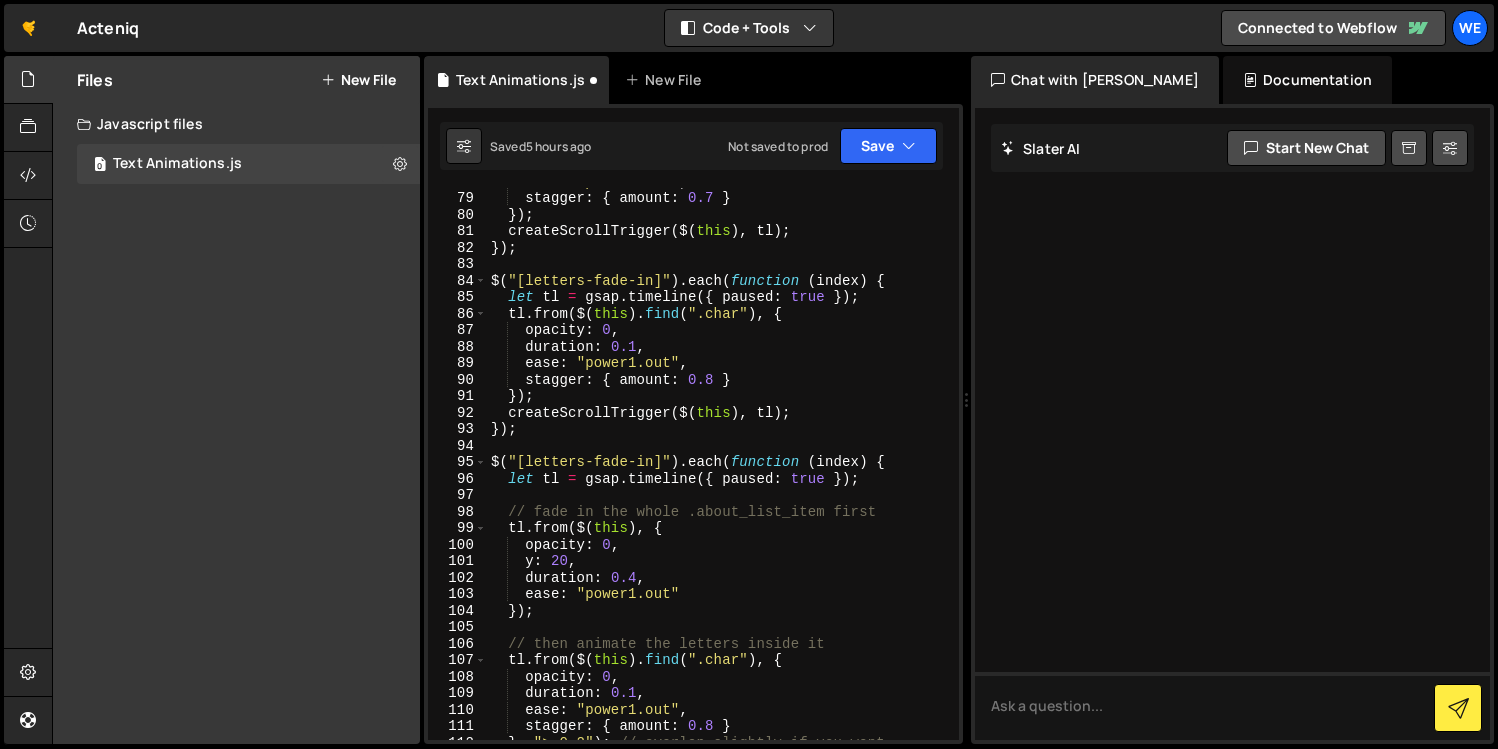 scroll, scrollTop: 1343, scrollLeft: 0, axis: vertical 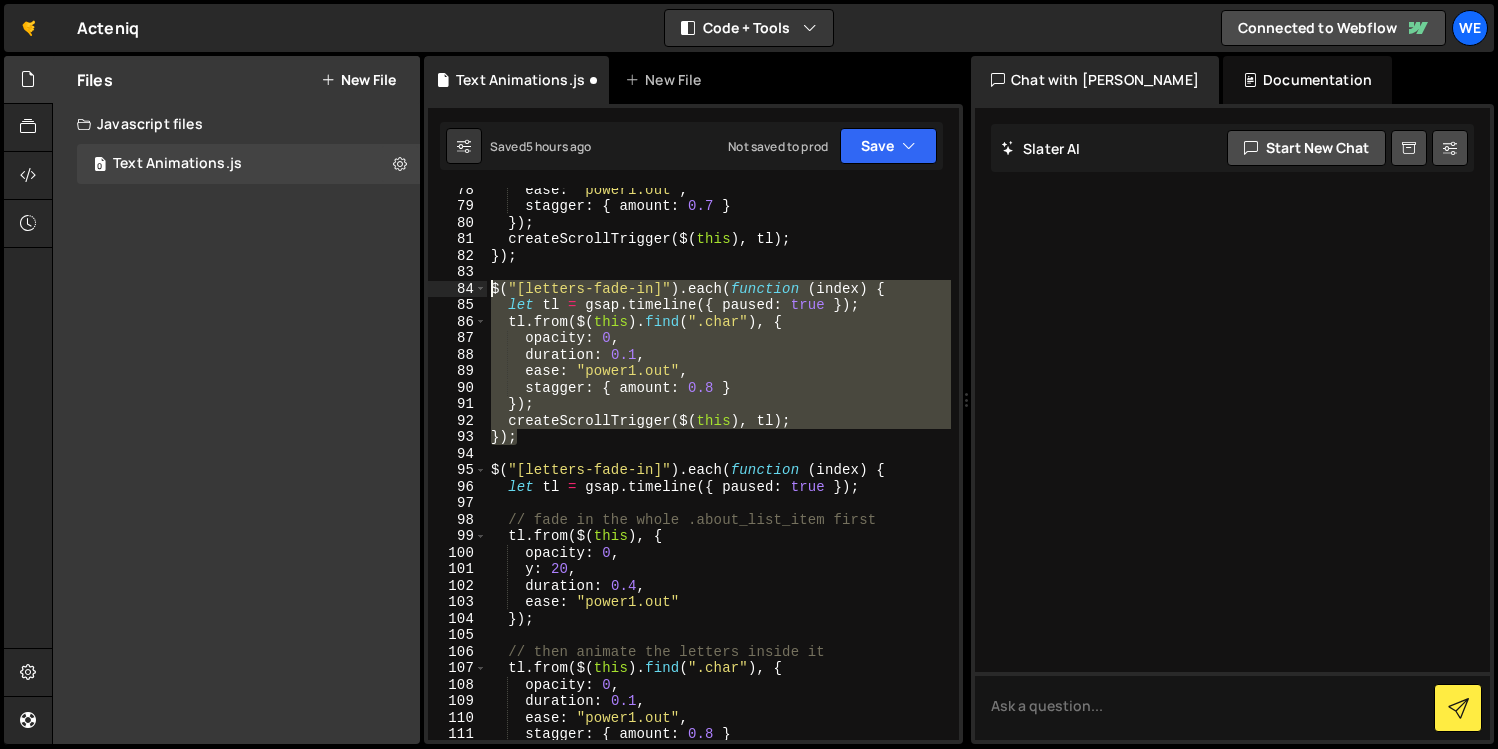 drag, startPoint x: 541, startPoint y: 444, endPoint x: 472, endPoint y: 292, distance: 166.92813 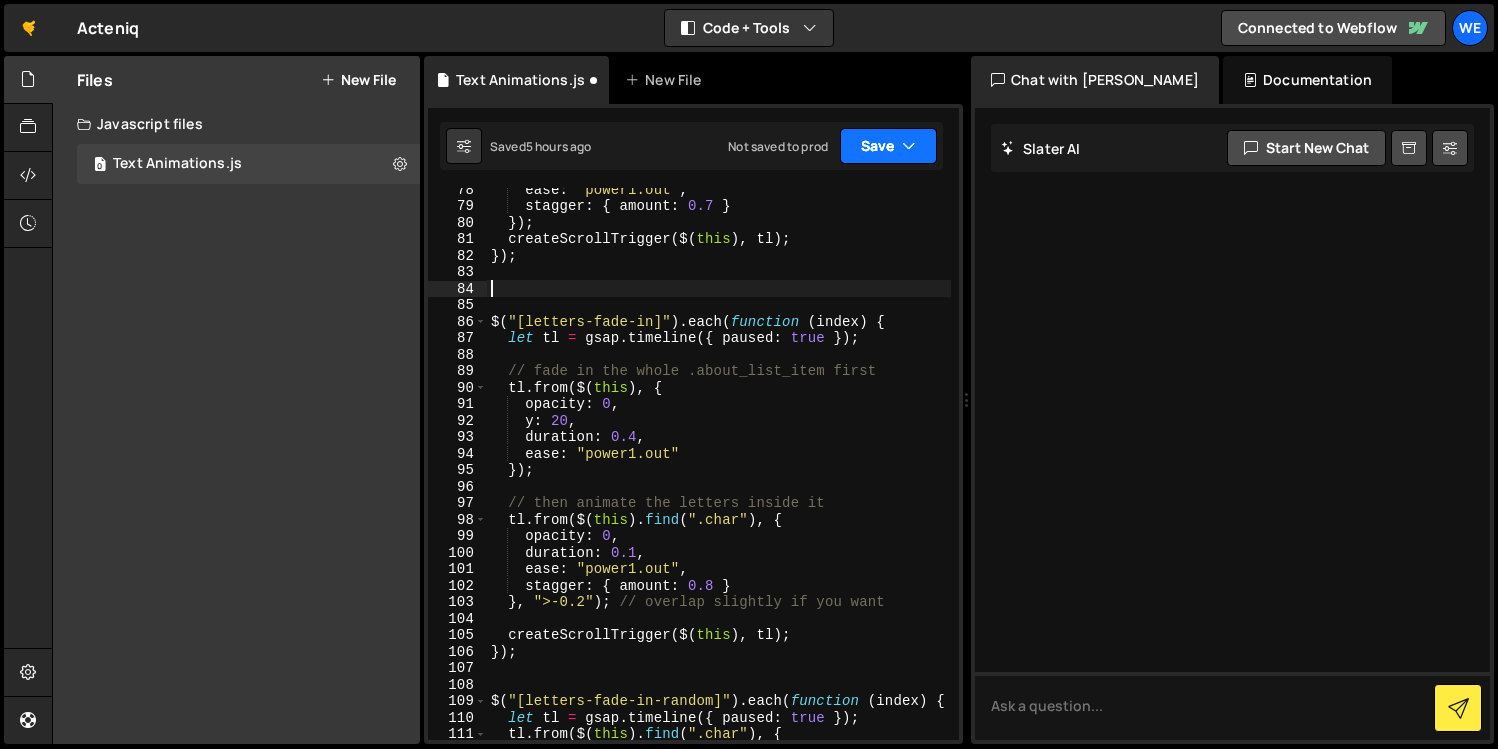 click on "Save" at bounding box center [888, 146] 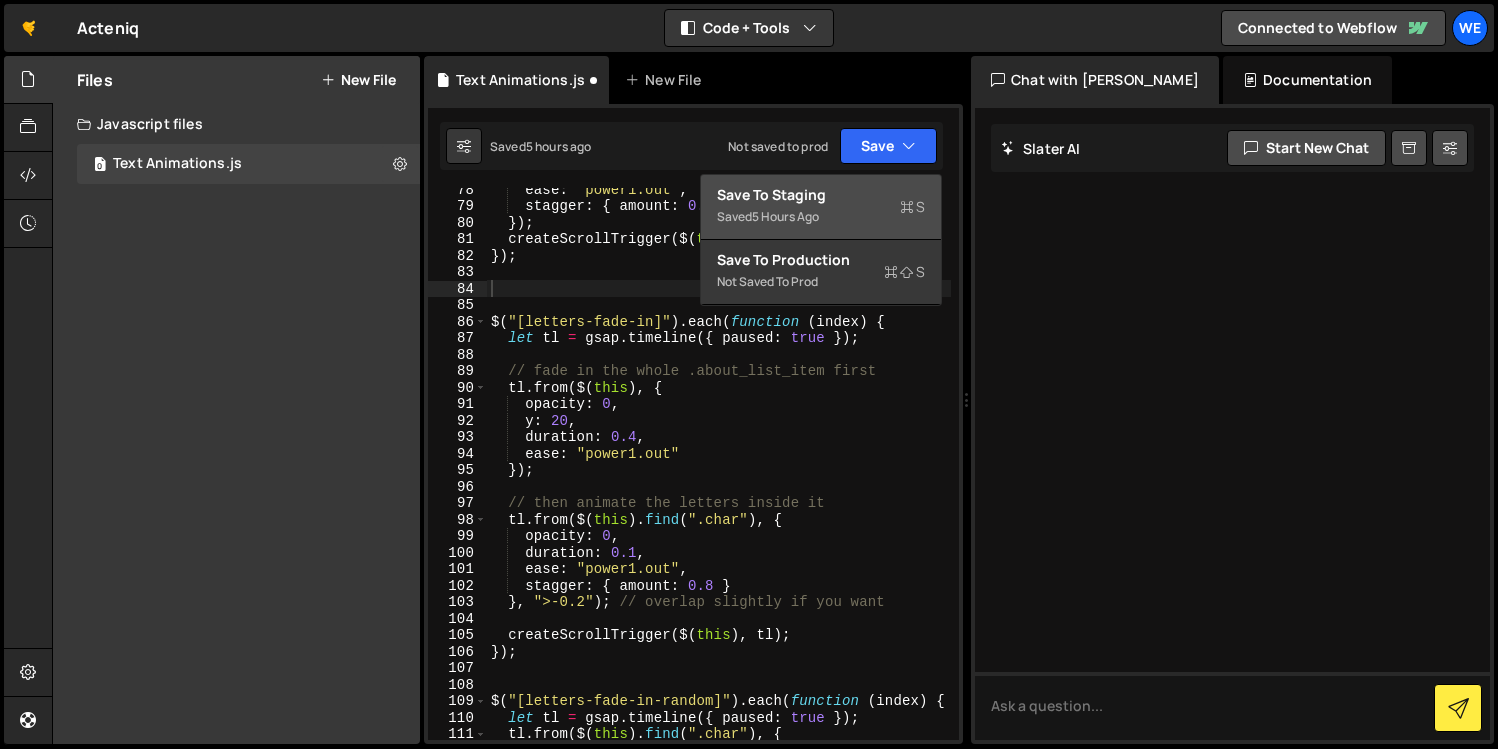 click on "Save to Staging
S" at bounding box center [821, 195] 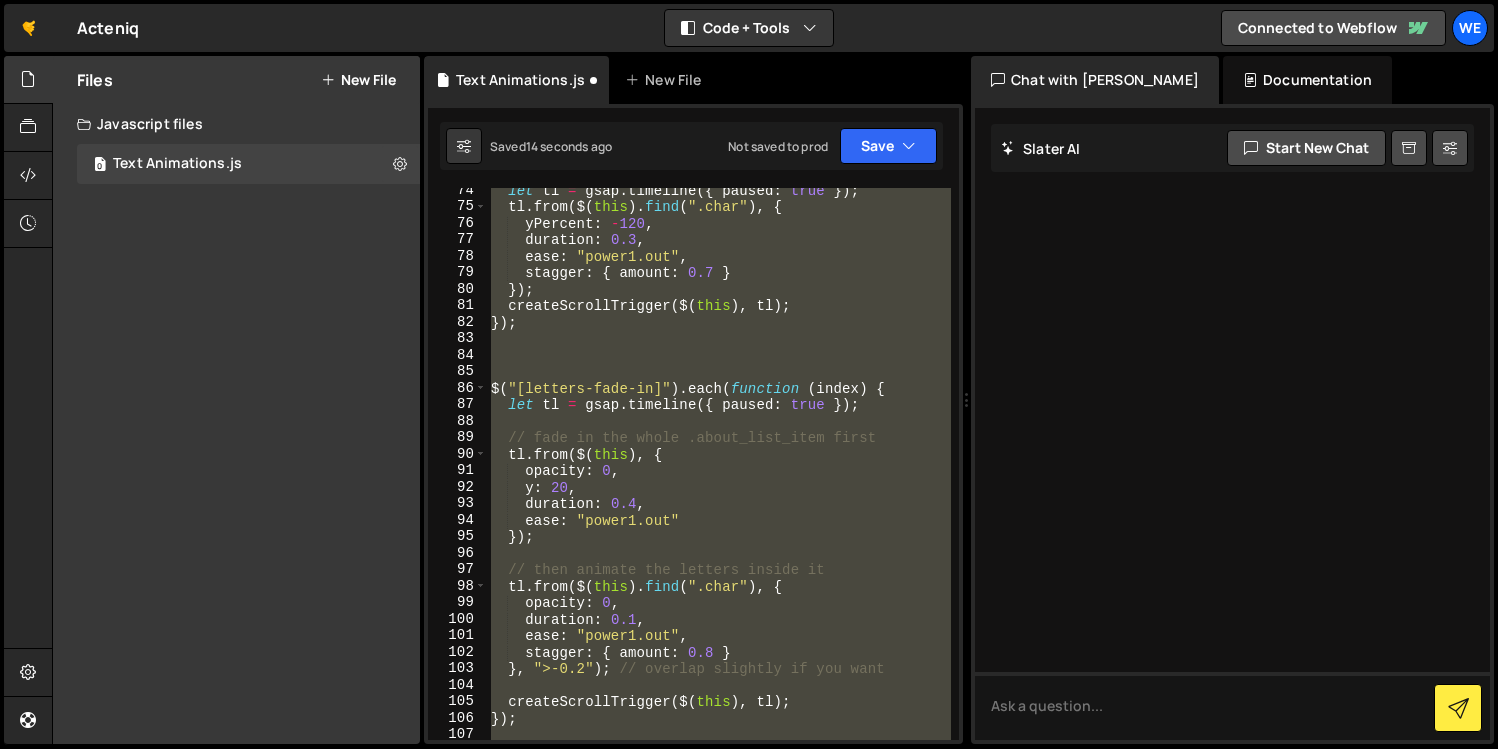 scroll, scrollTop: 1276, scrollLeft: 0, axis: vertical 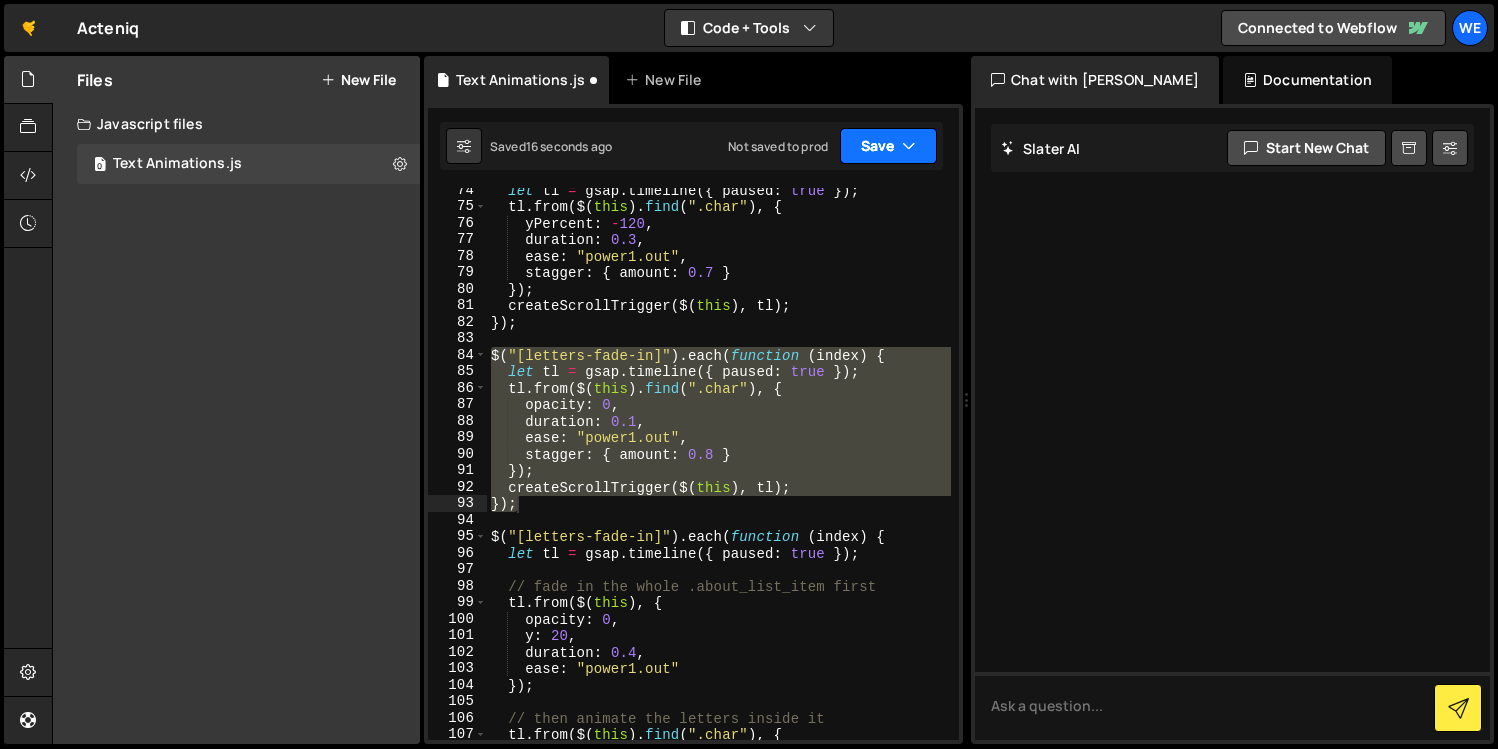 click on "Save" at bounding box center [888, 146] 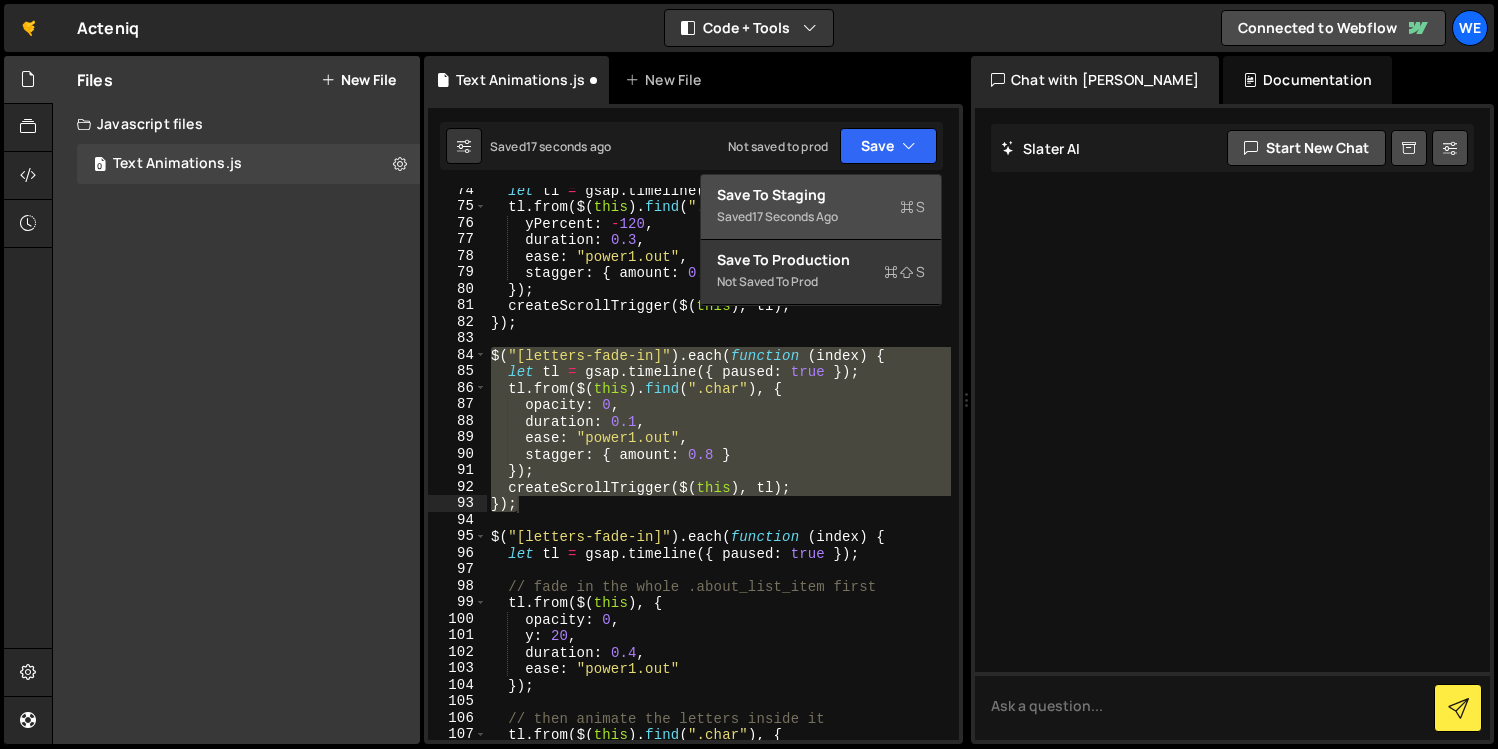 click on "Save to Staging
S" at bounding box center (821, 195) 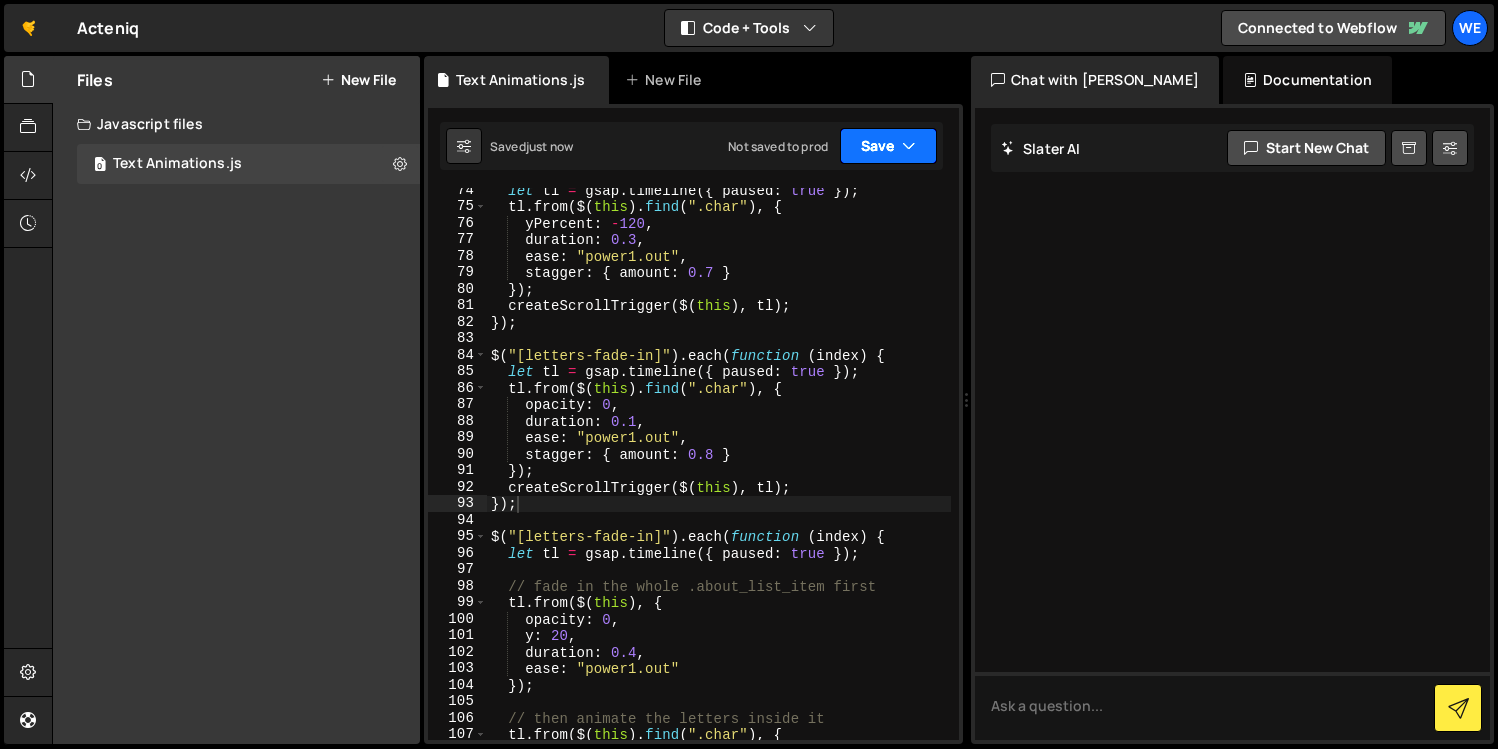 click on "Save" at bounding box center [888, 146] 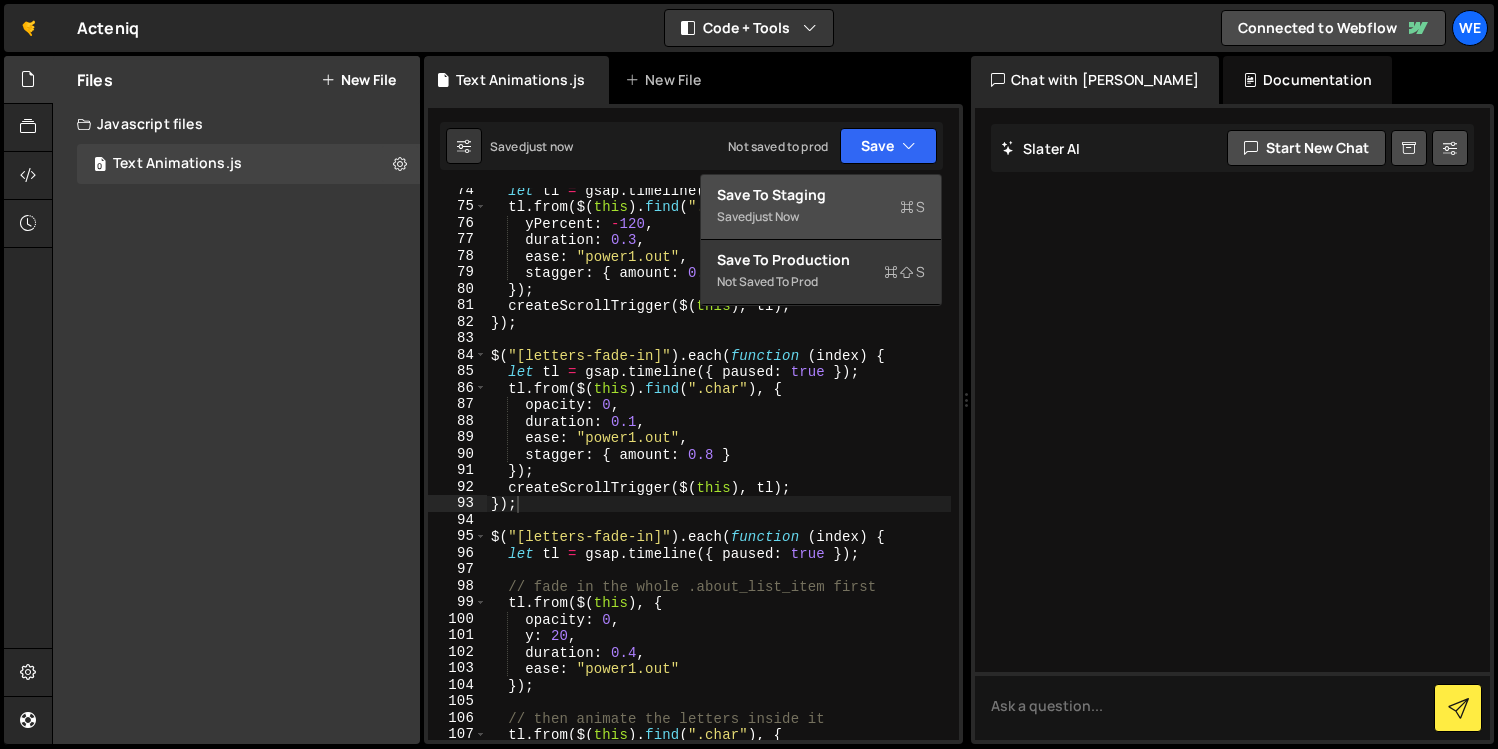 click on "Save to Staging
S" at bounding box center [821, 195] 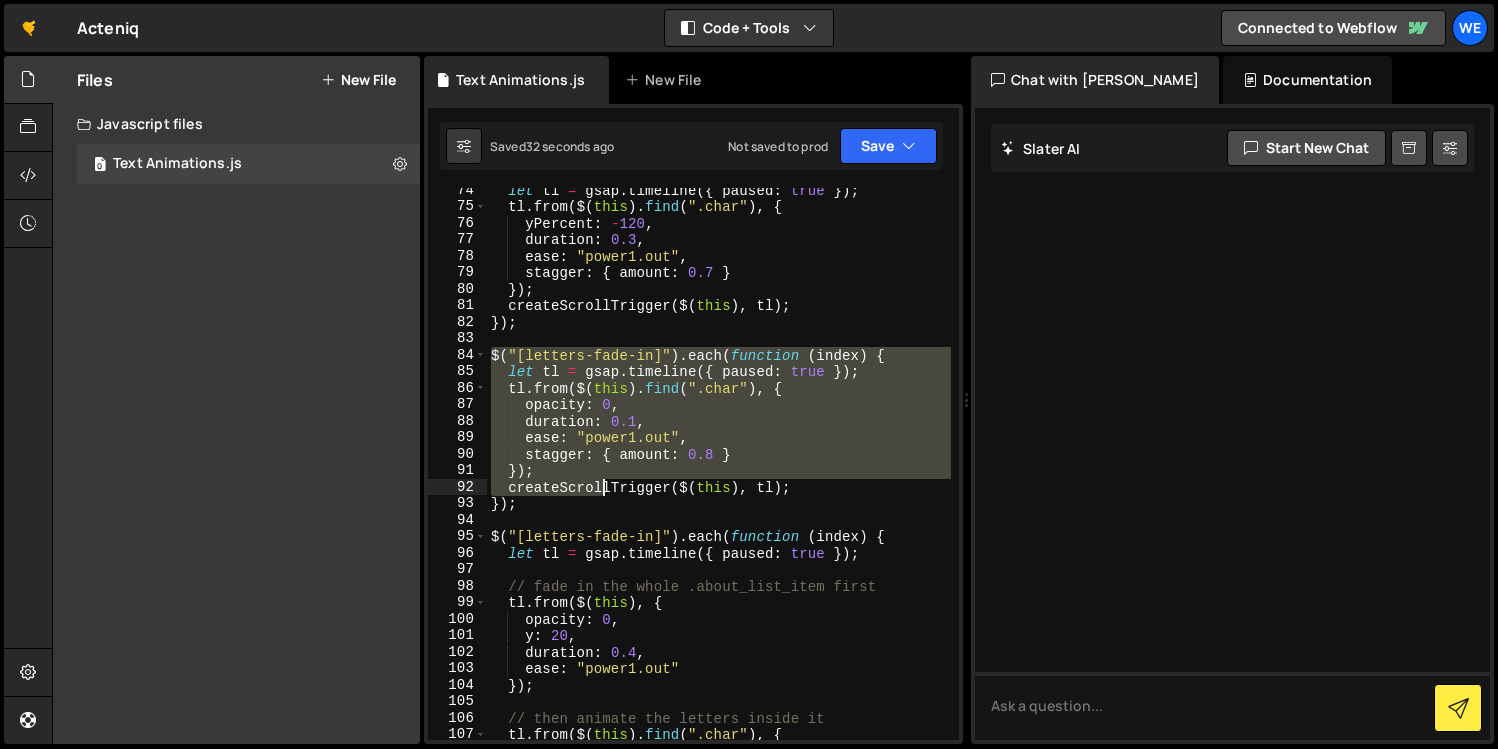 drag, startPoint x: 492, startPoint y: 354, endPoint x: 604, endPoint y: 493, distance: 178.5077 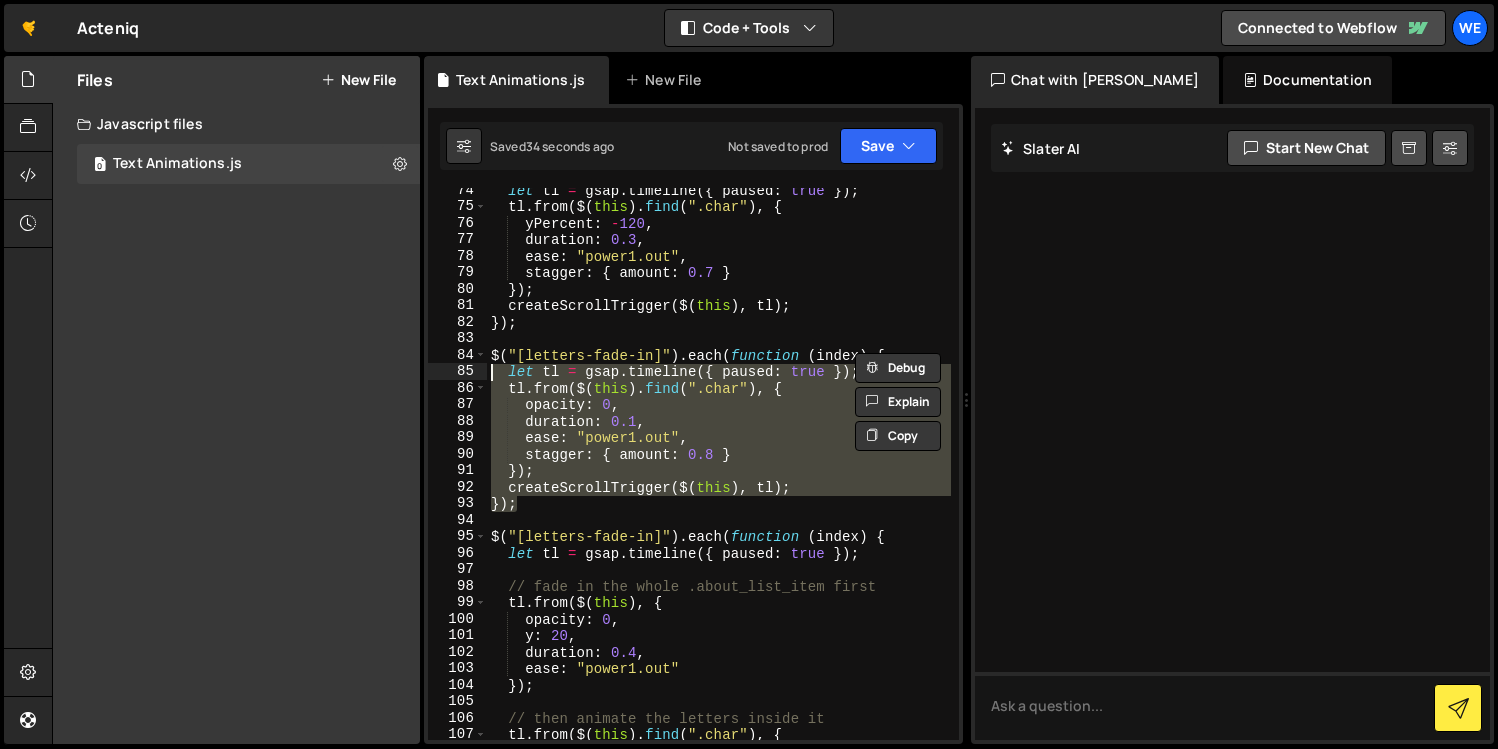 drag, startPoint x: 559, startPoint y: 511, endPoint x: 467, endPoint y: 353, distance: 182.83325 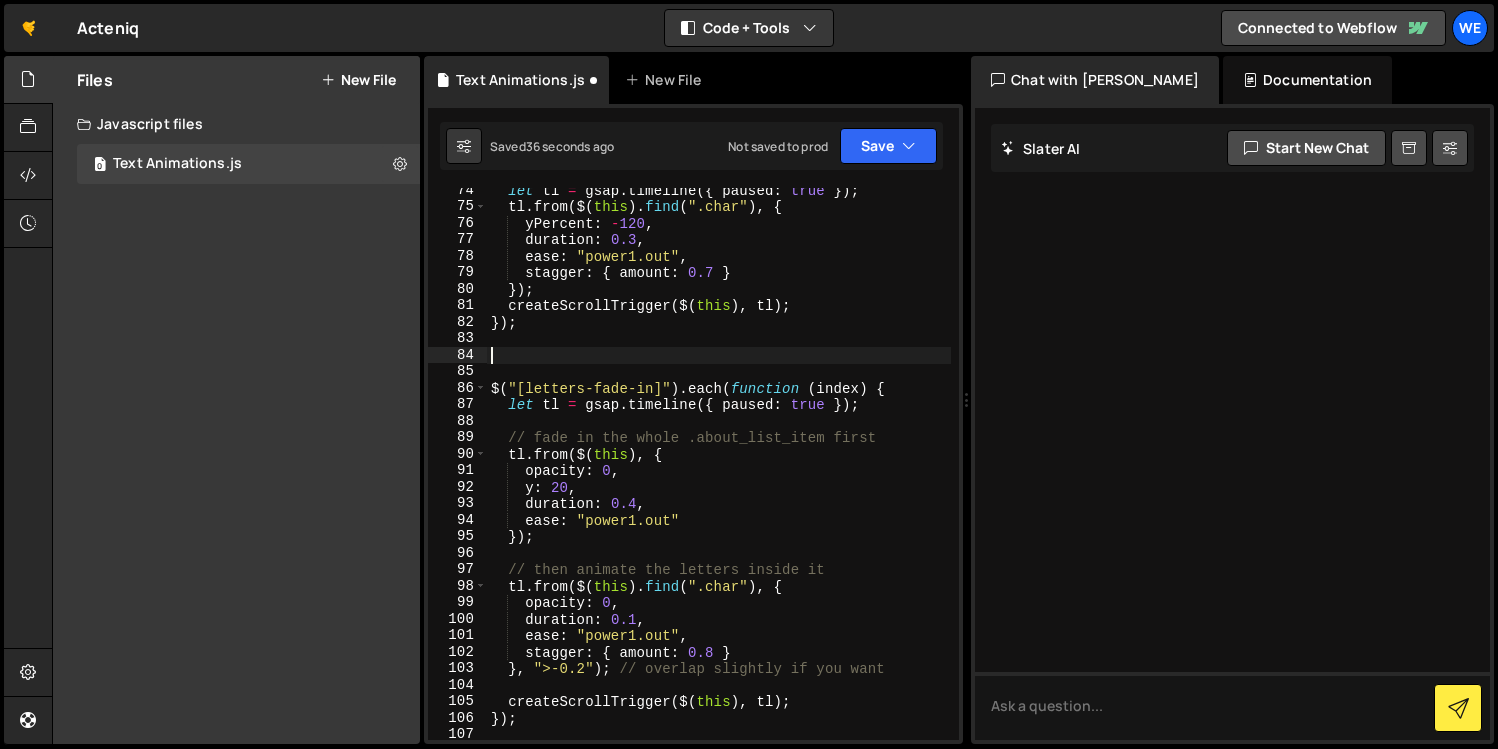 paste on "});" 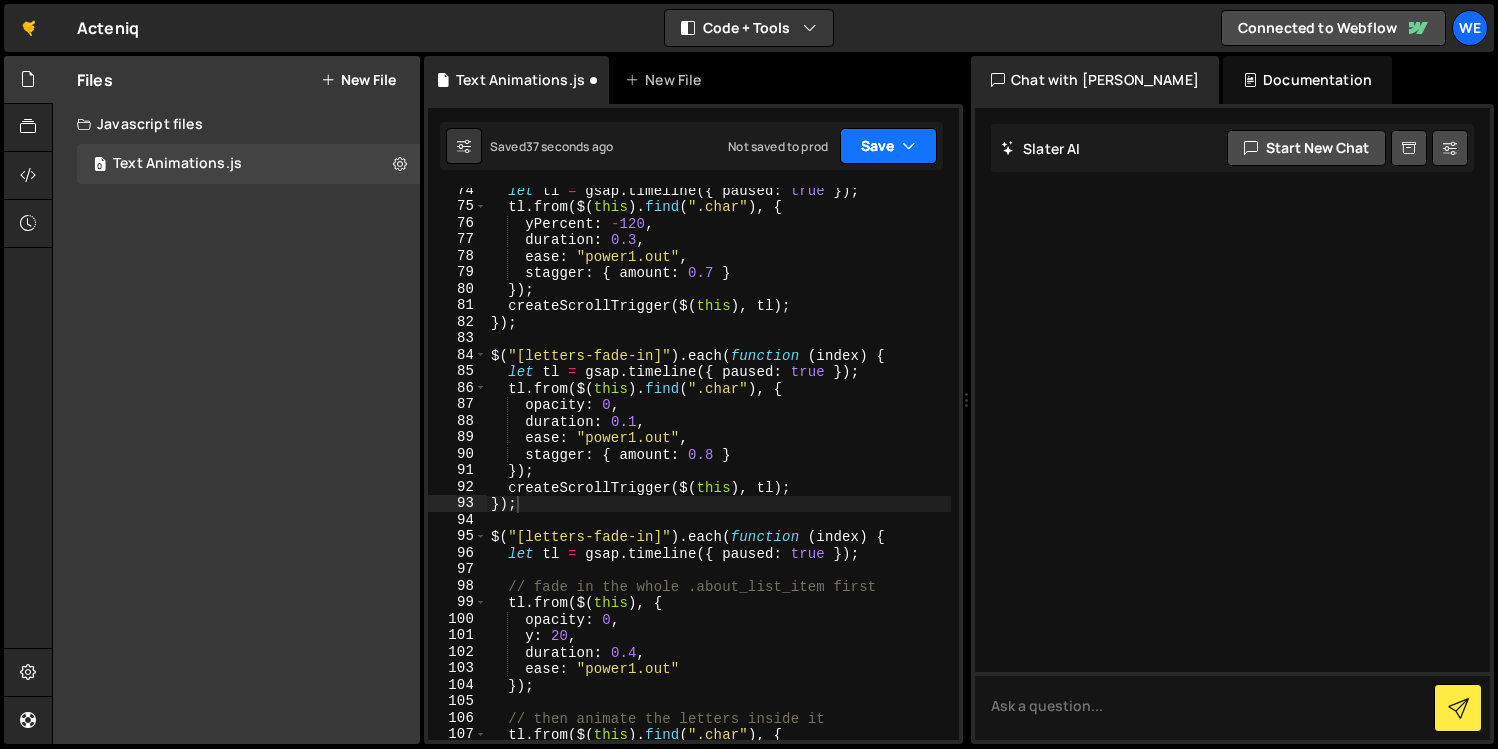 click on "Save" at bounding box center (888, 146) 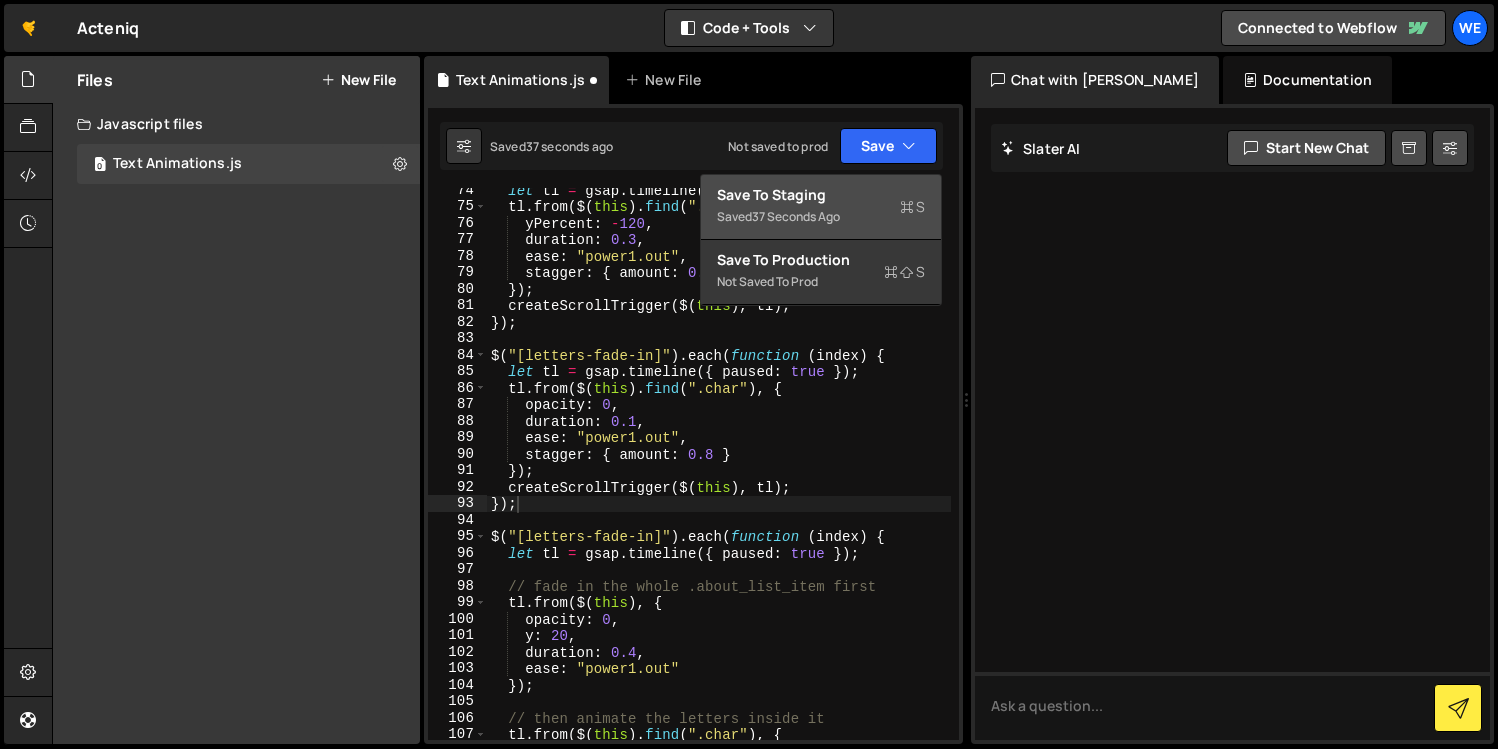 click on "Save to Staging
S" at bounding box center [821, 195] 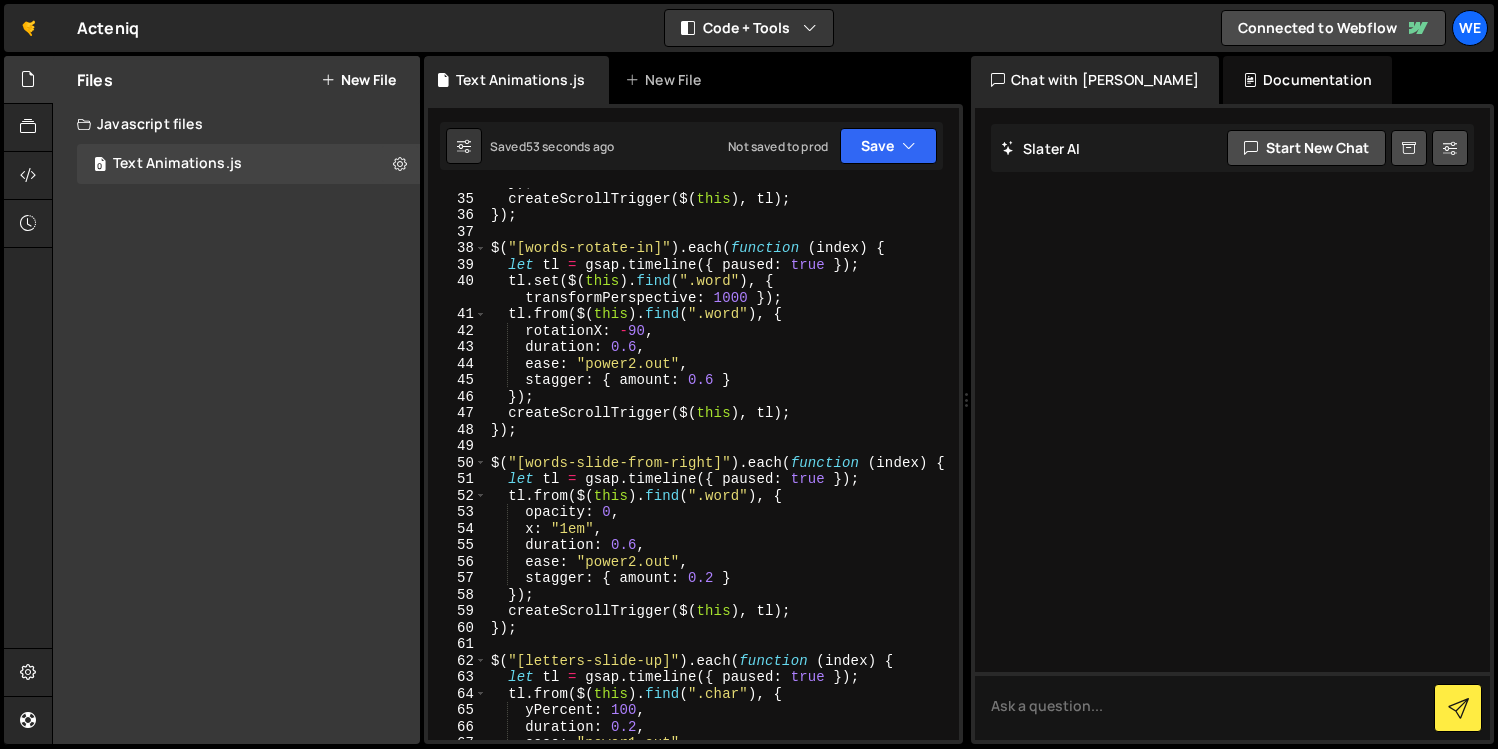 scroll, scrollTop: 0, scrollLeft: 0, axis: both 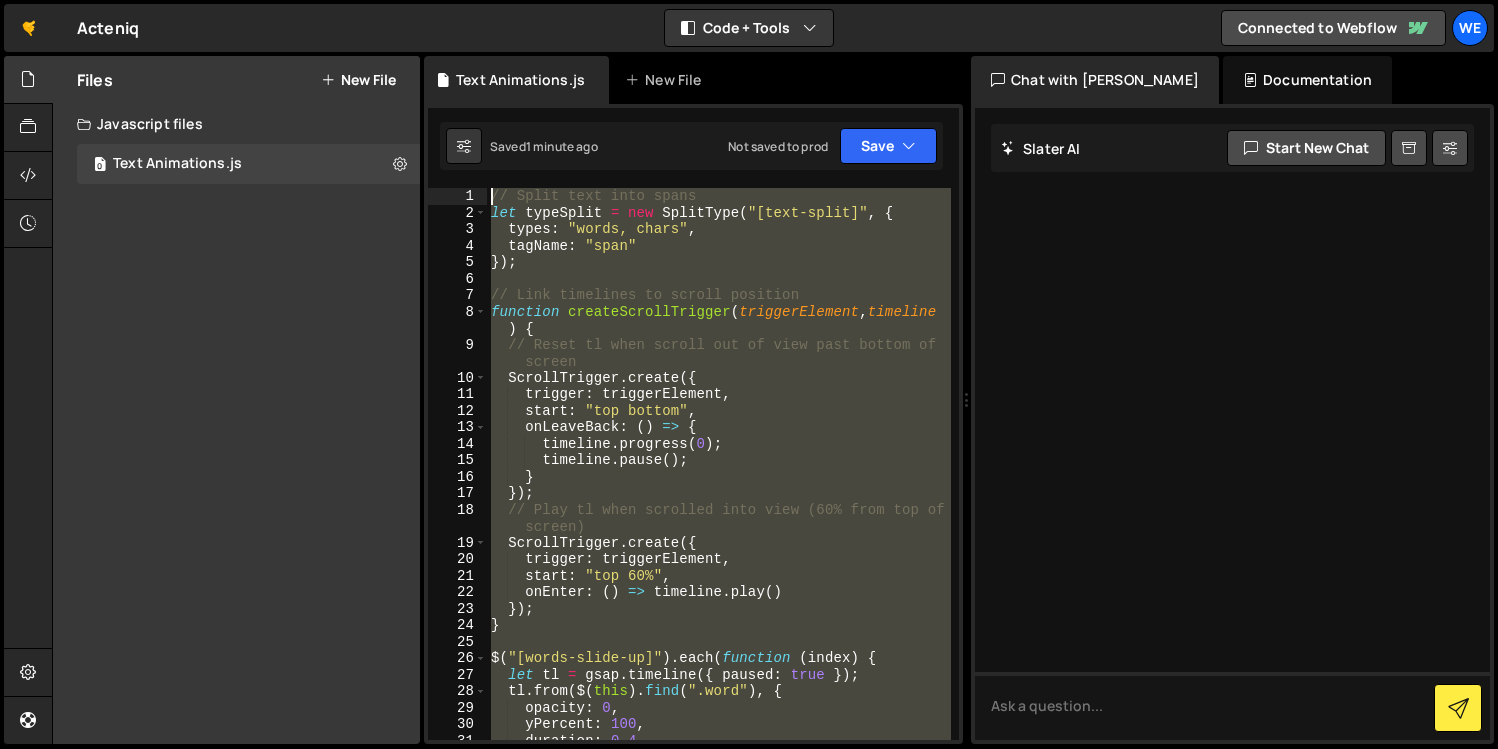 drag, startPoint x: 624, startPoint y: 607, endPoint x: 370, endPoint y: -48, distance: 702.5247 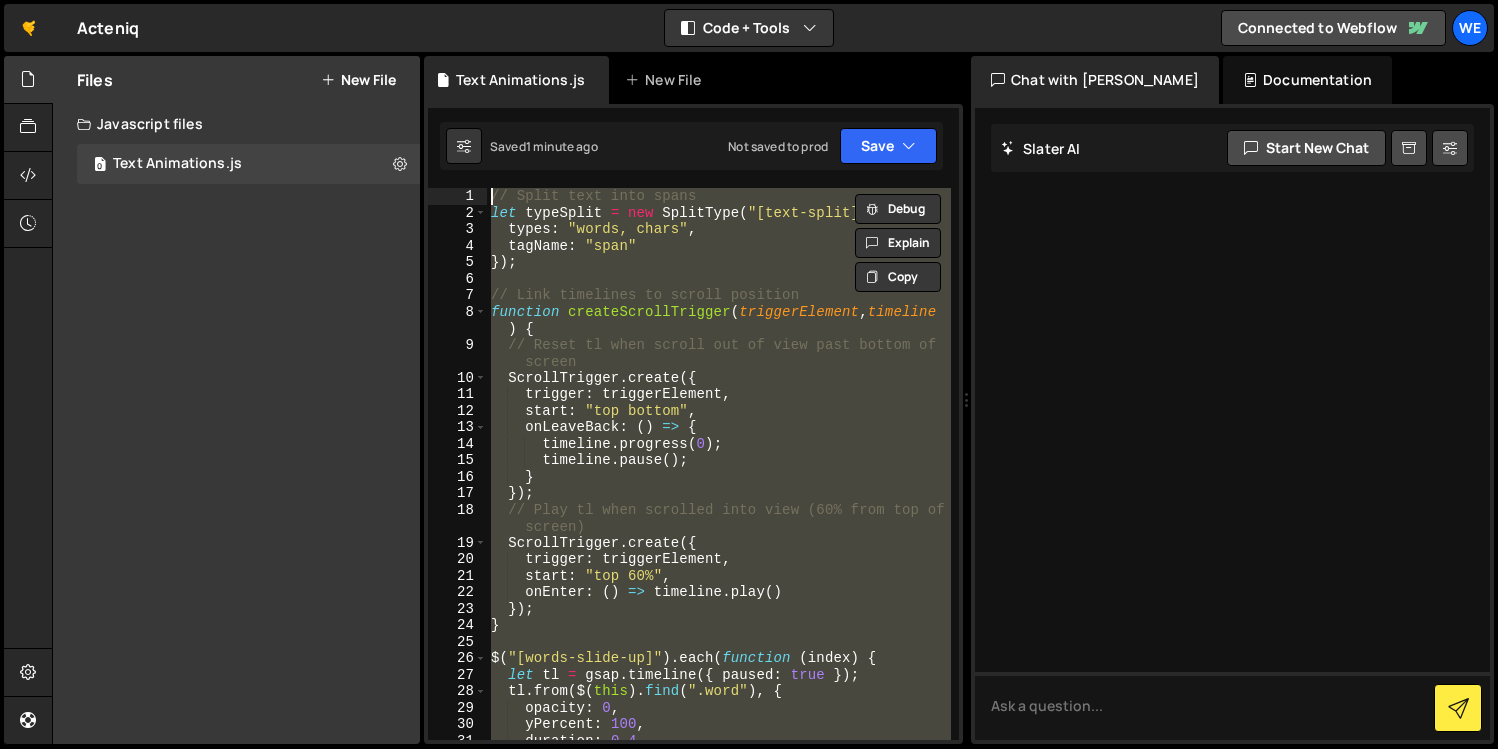 type 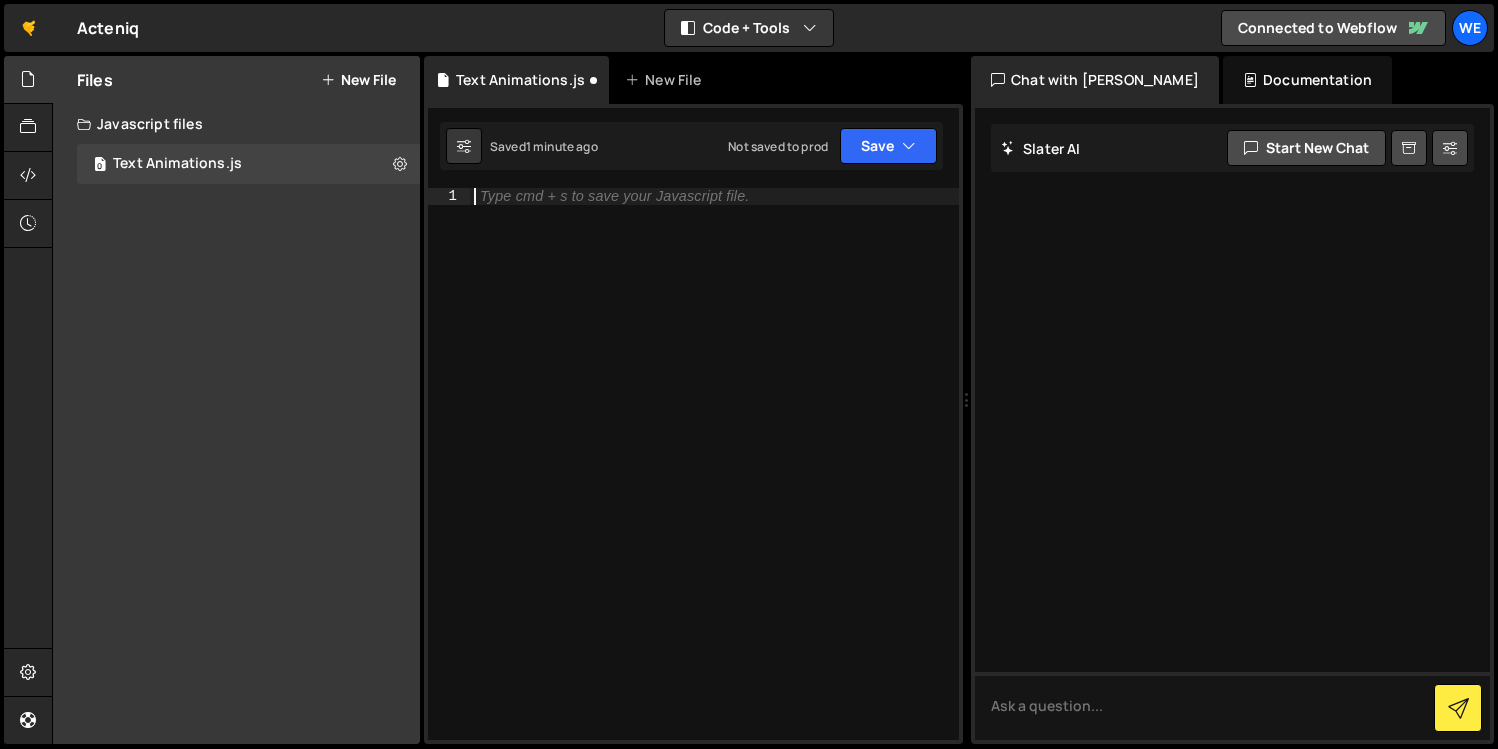 scroll, scrollTop: 1560, scrollLeft: 0, axis: vertical 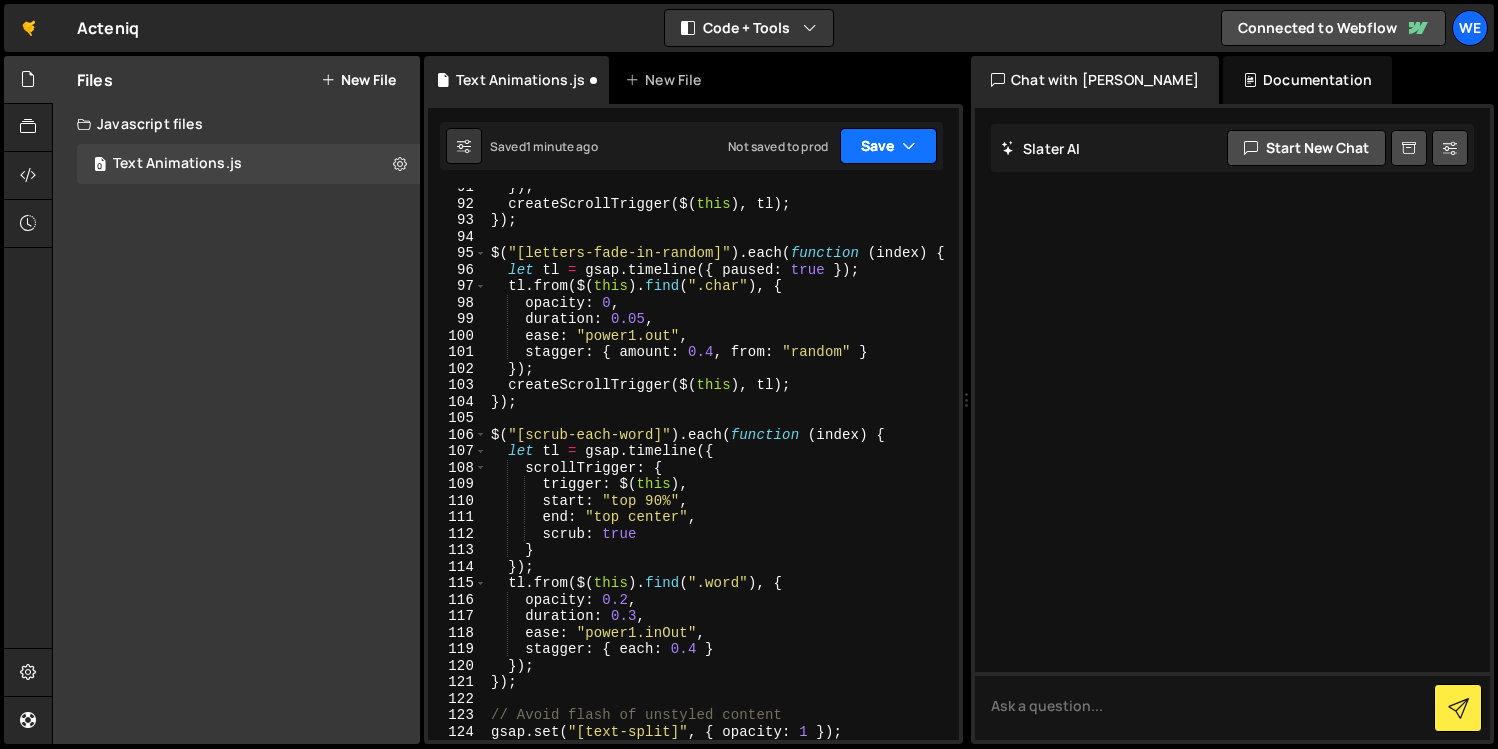 click on "Save" at bounding box center (888, 146) 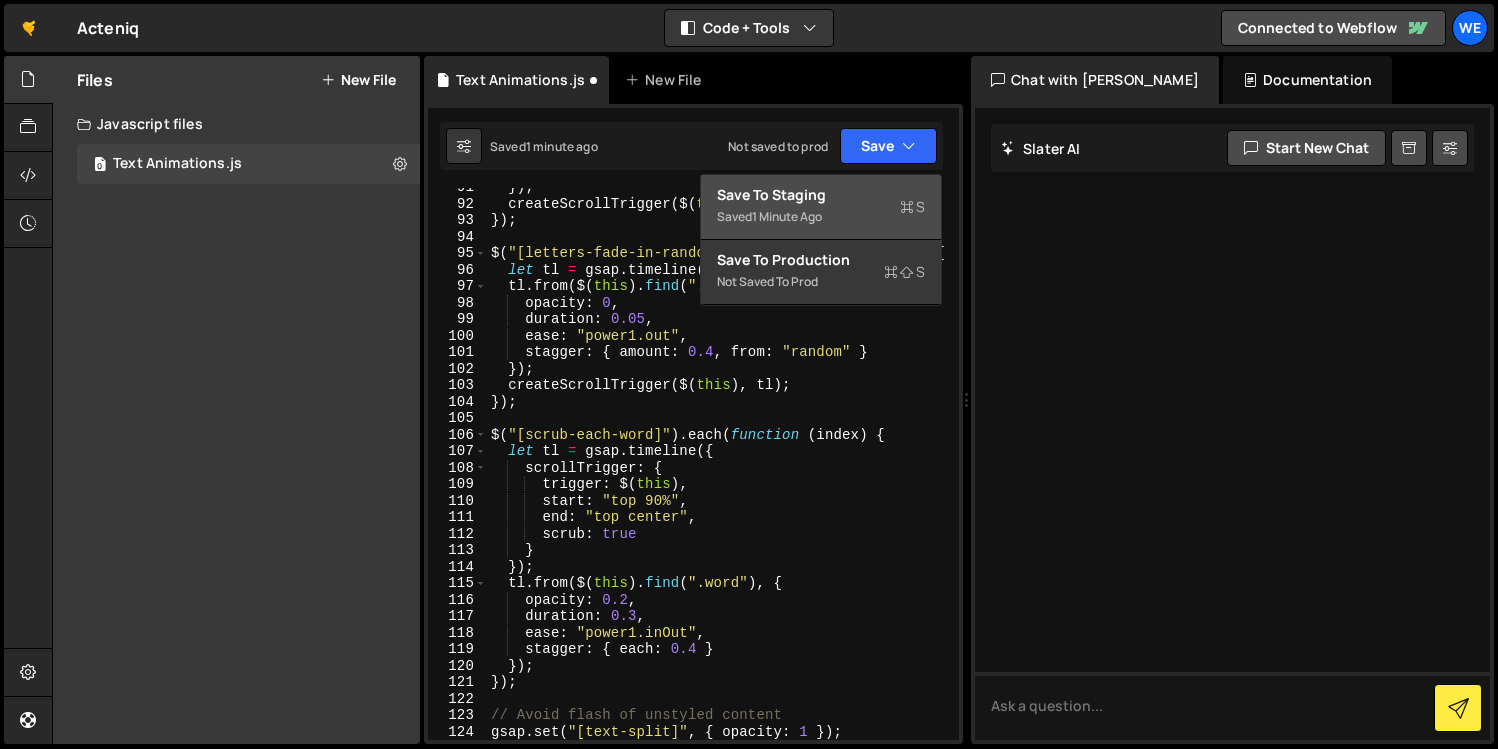 click on "Save to Staging
S" at bounding box center (821, 195) 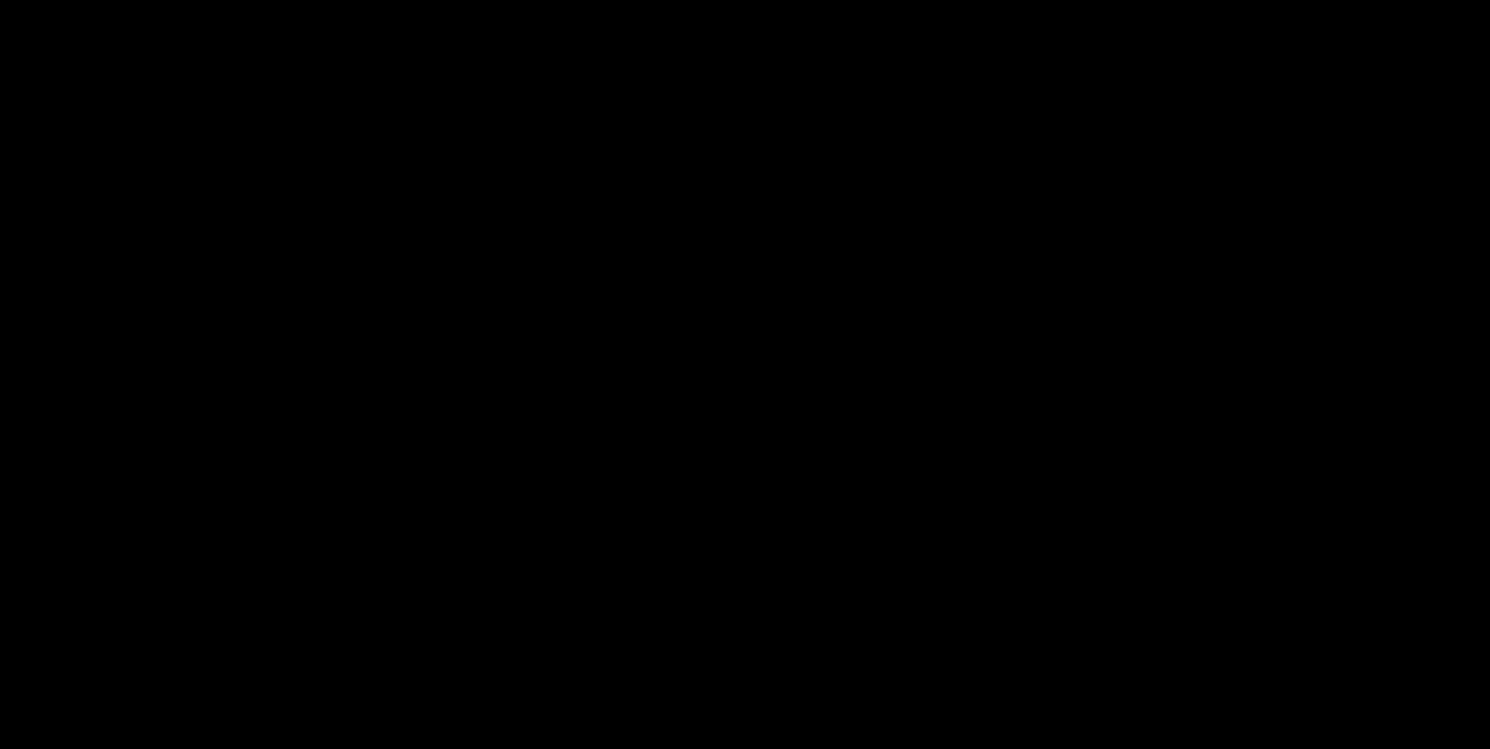 scroll, scrollTop: 0, scrollLeft: 0, axis: both 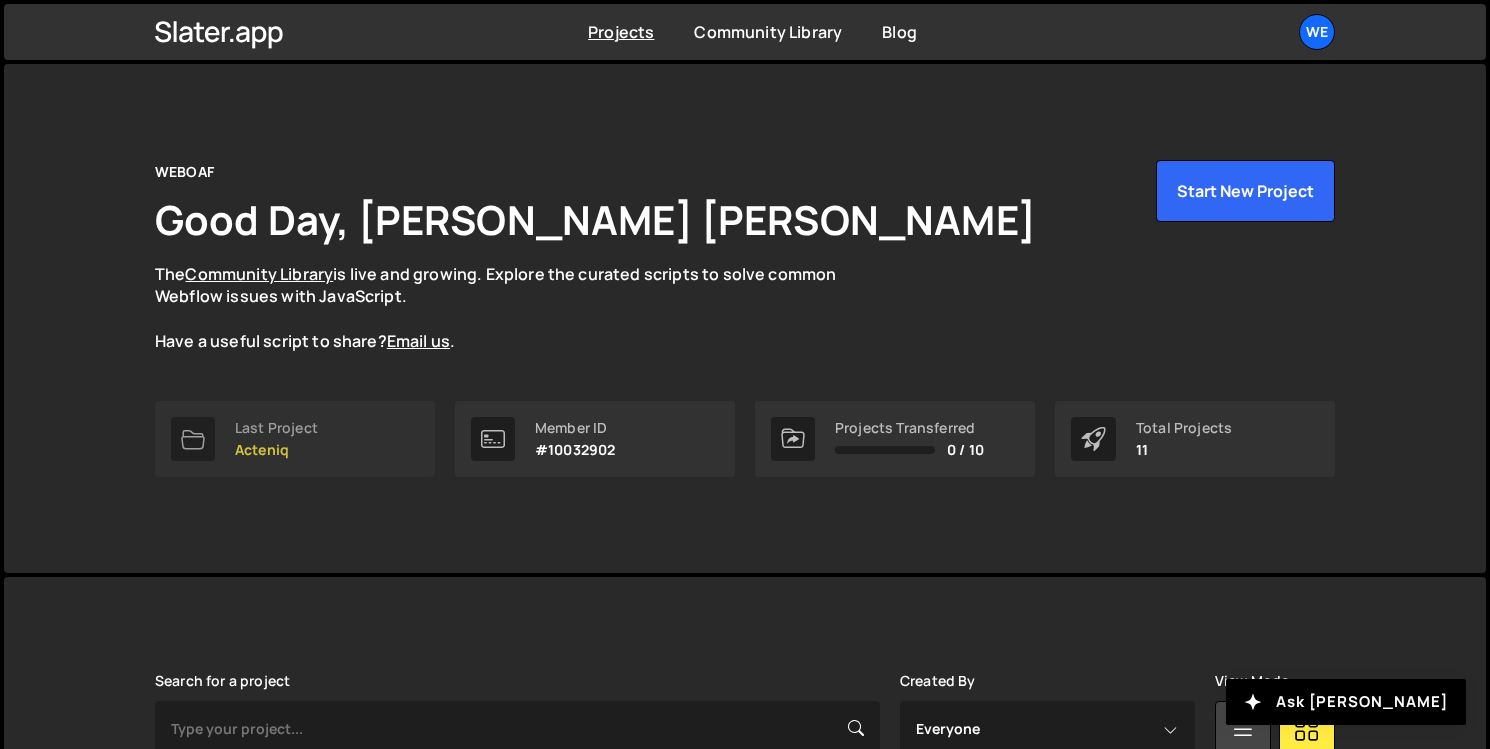 click on "Last Project
Acteniq" at bounding box center [276, 439] 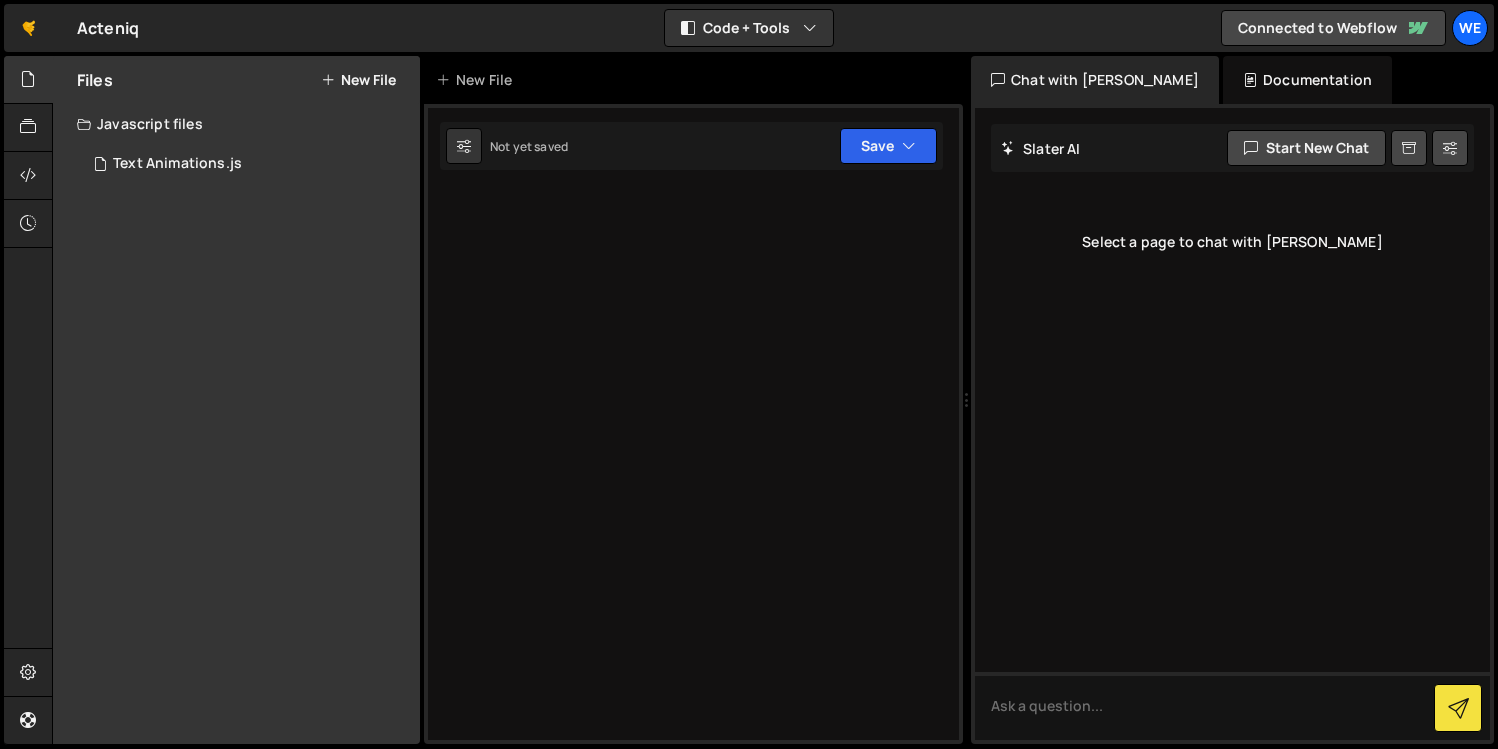 scroll, scrollTop: 0, scrollLeft: 0, axis: both 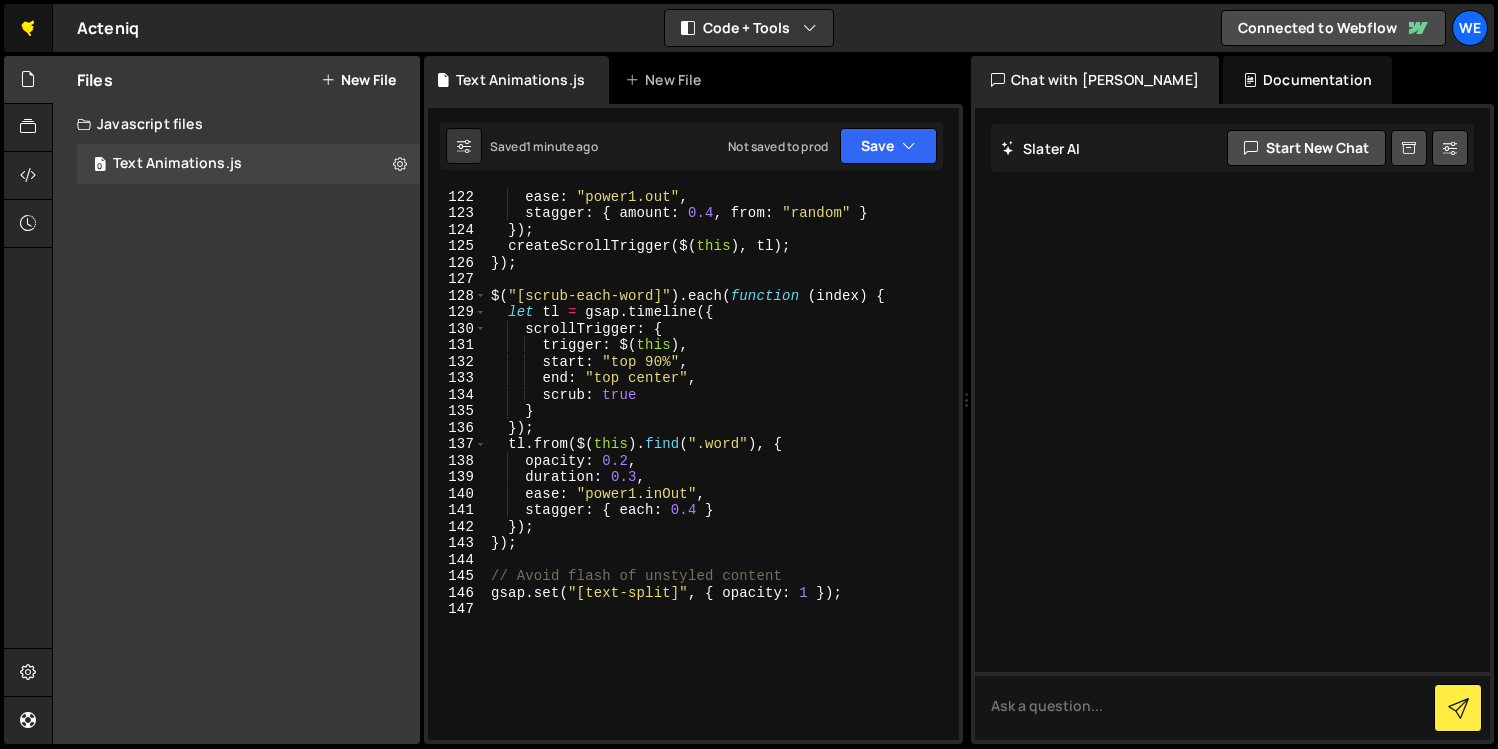 click on "🤙" at bounding box center (28, 28) 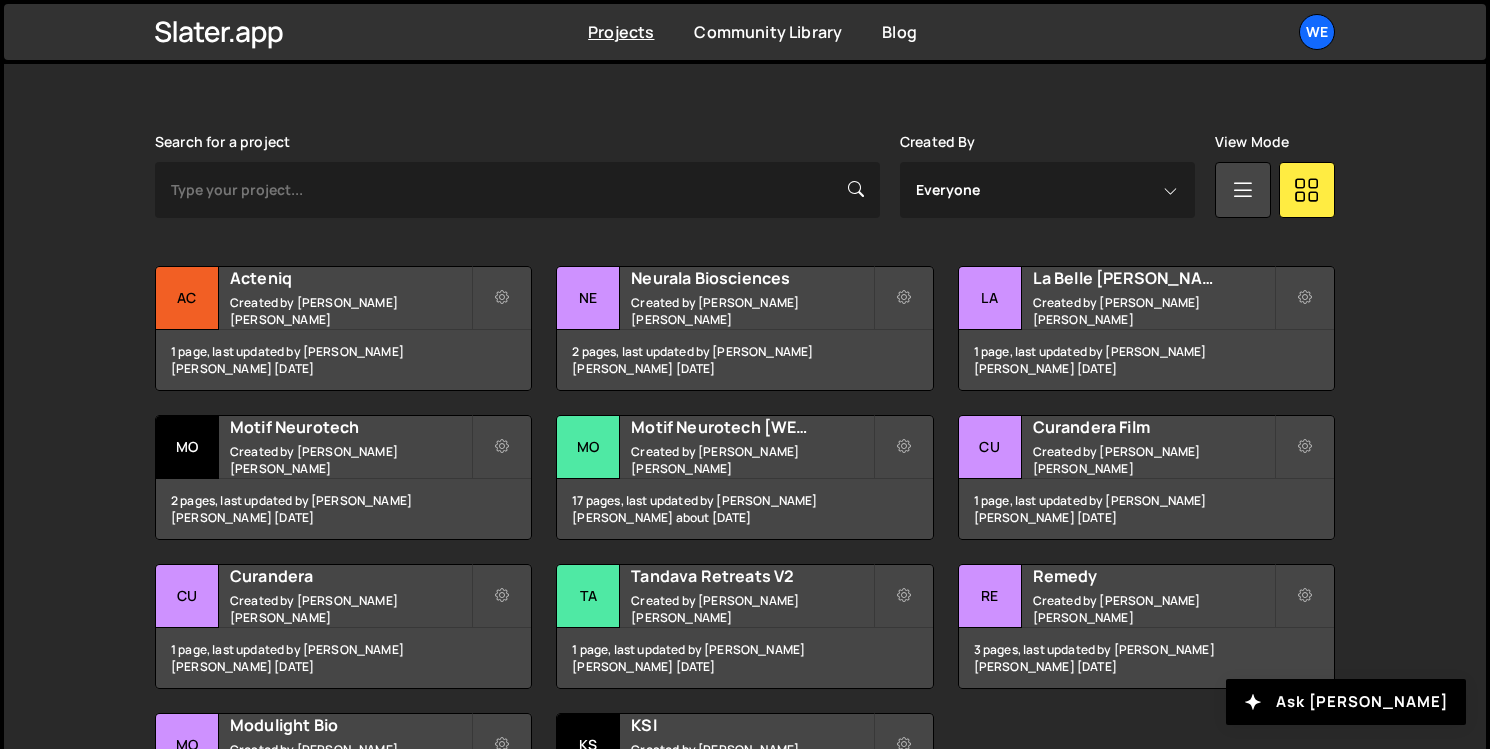 scroll, scrollTop: 677, scrollLeft: 0, axis: vertical 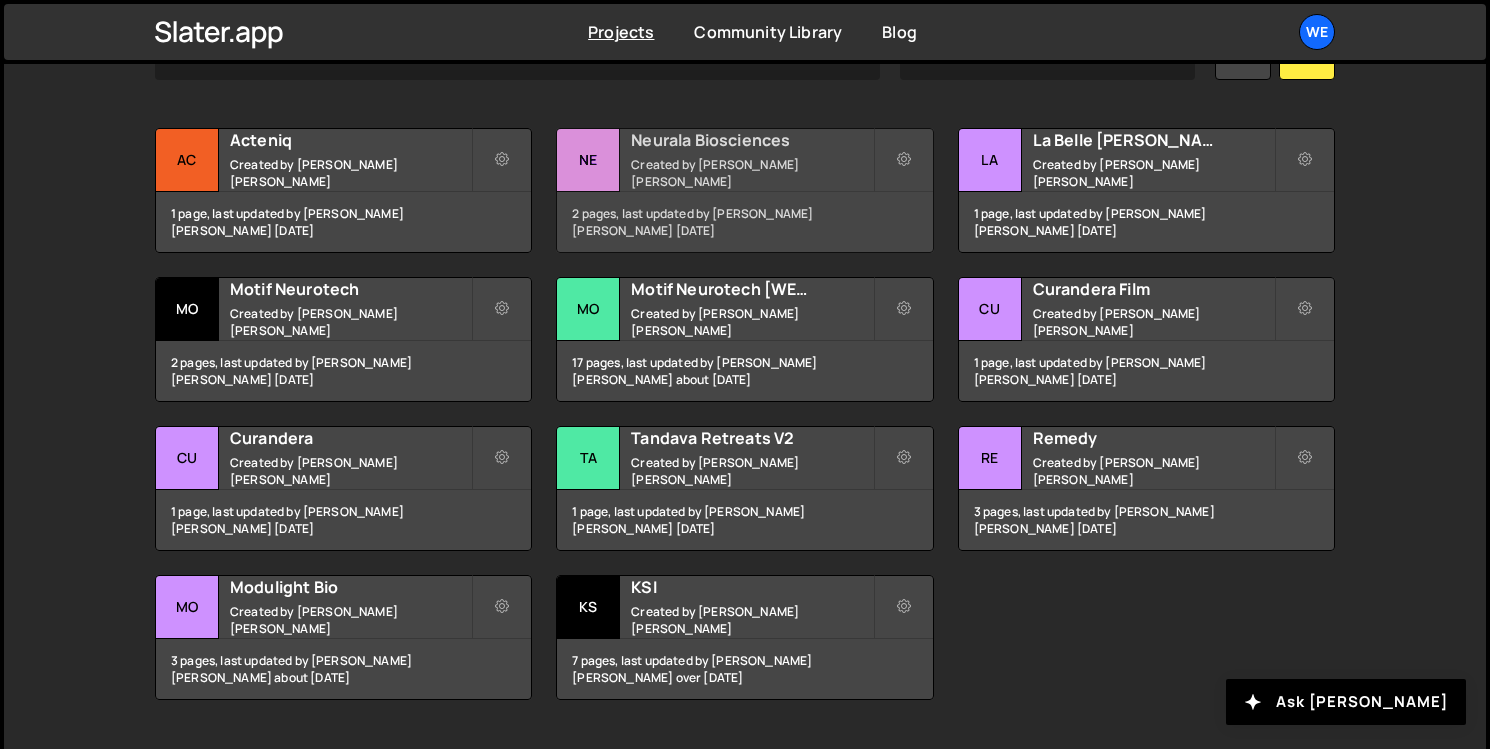 click on "Neurala Biosciences" at bounding box center (751, 140) 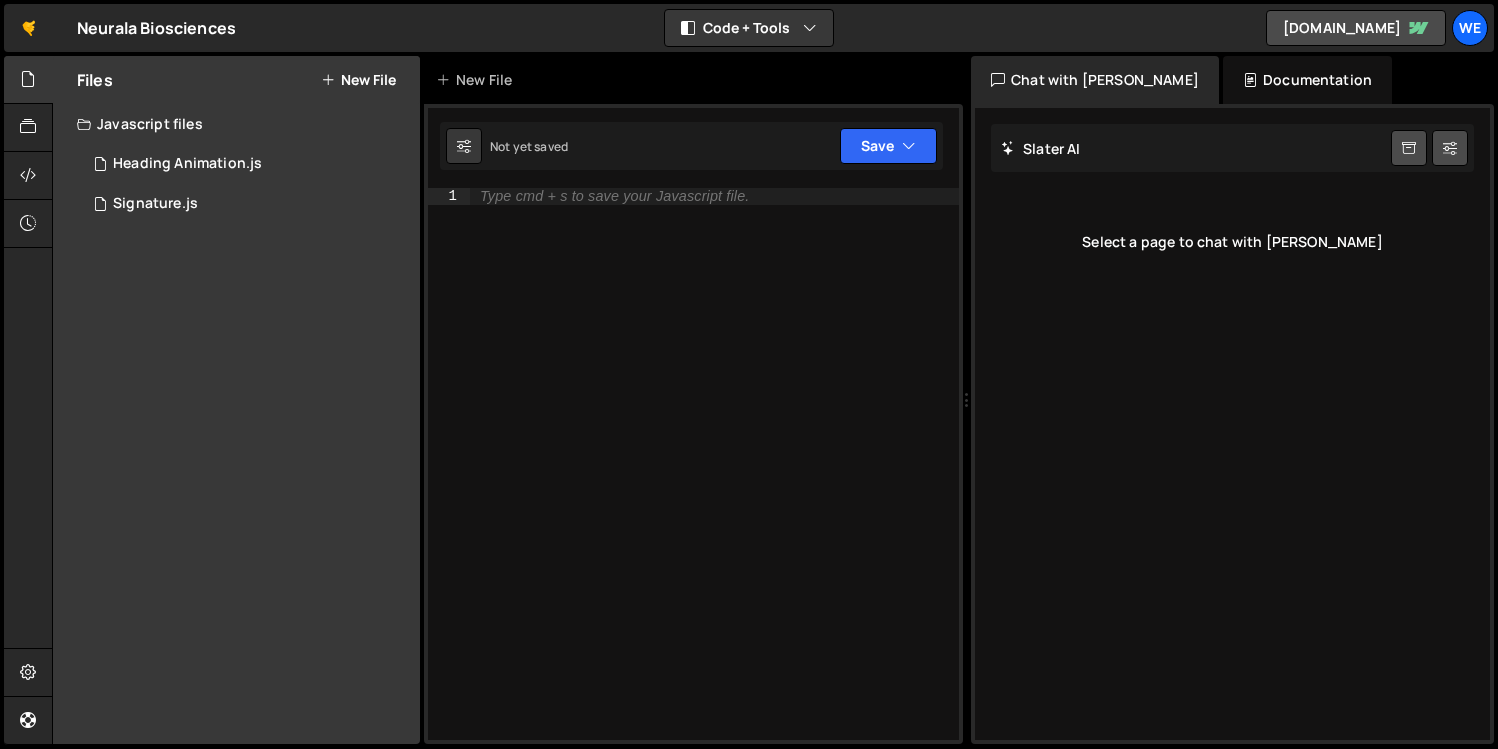 scroll, scrollTop: 0, scrollLeft: 0, axis: both 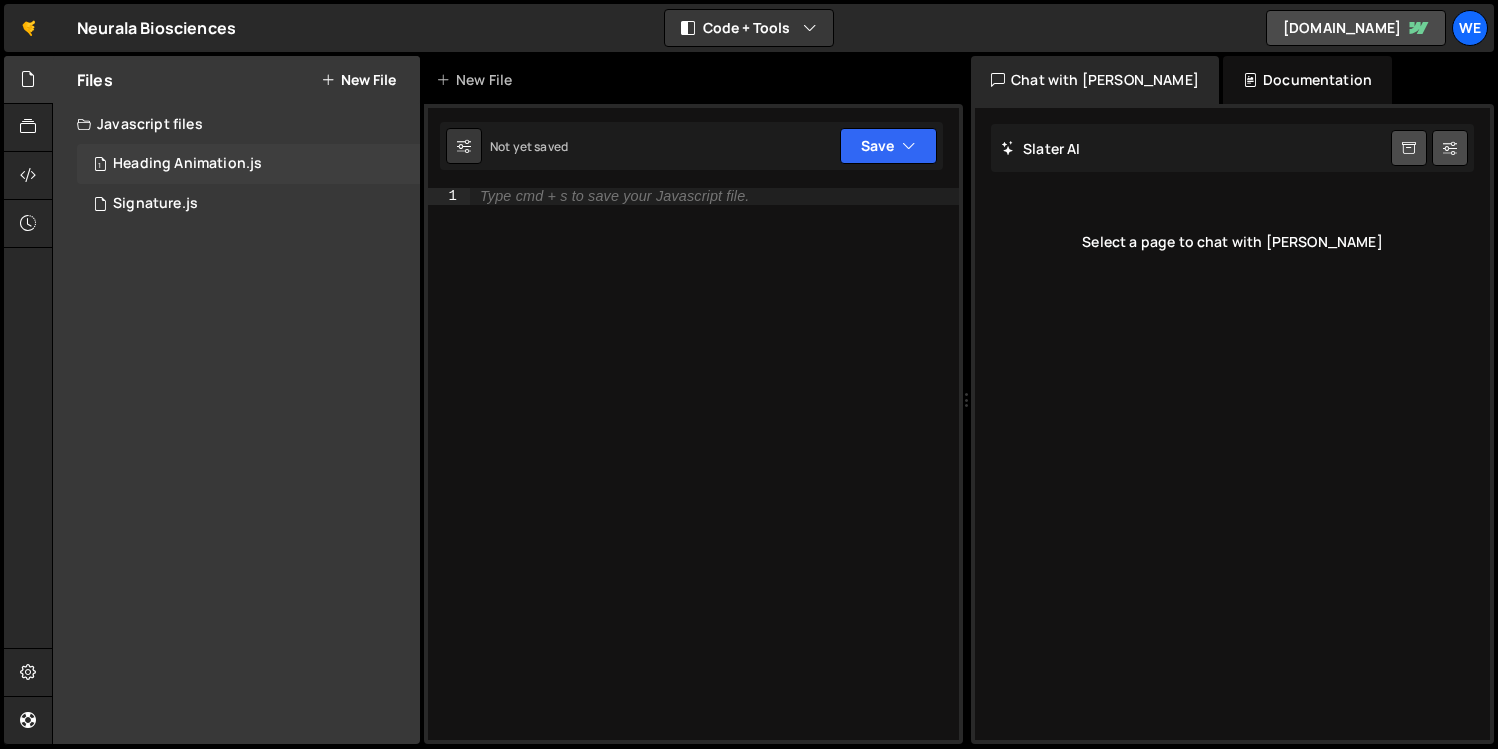 click on "Heading Animation.js" at bounding box center (187, 164) 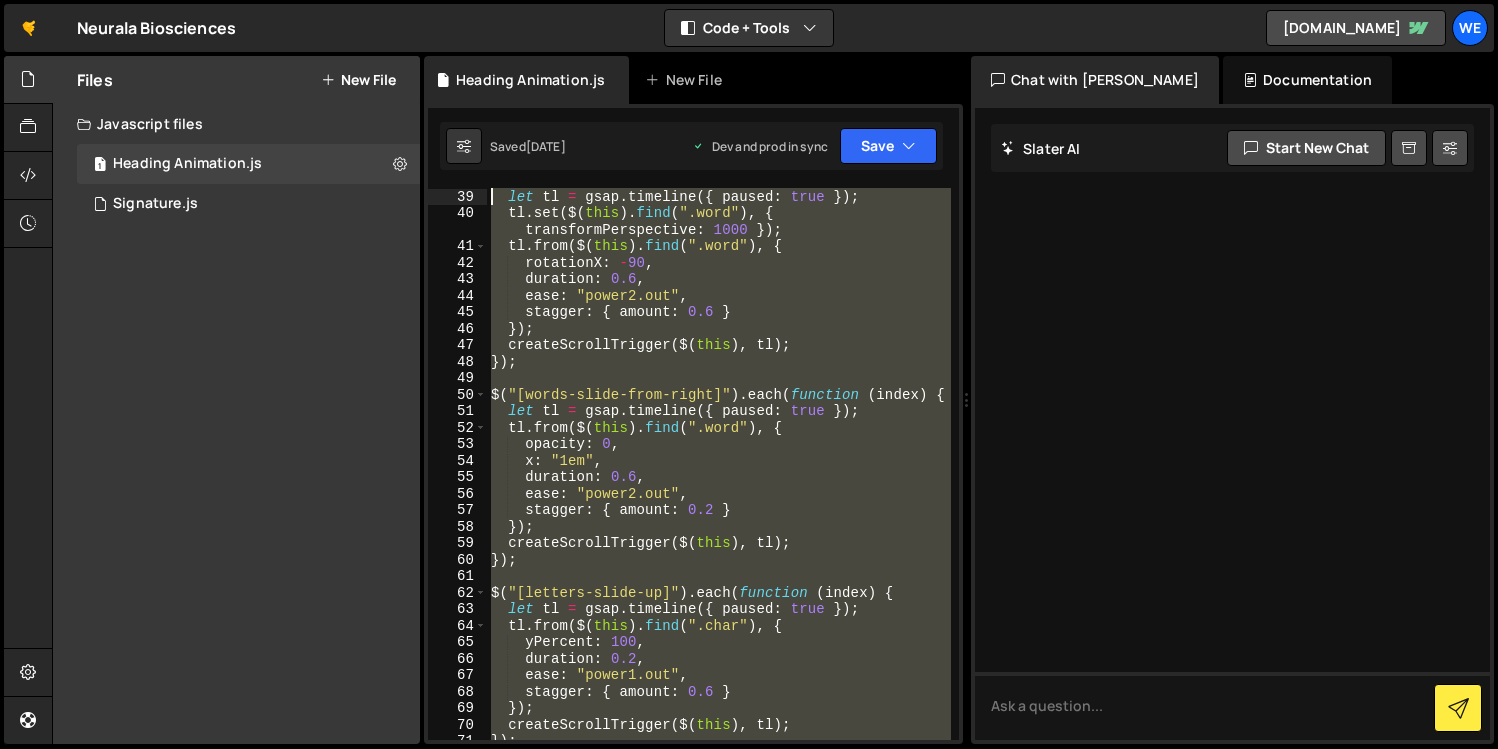 scroll, scrollTop: 0, scrollLeft: 0, axis: both 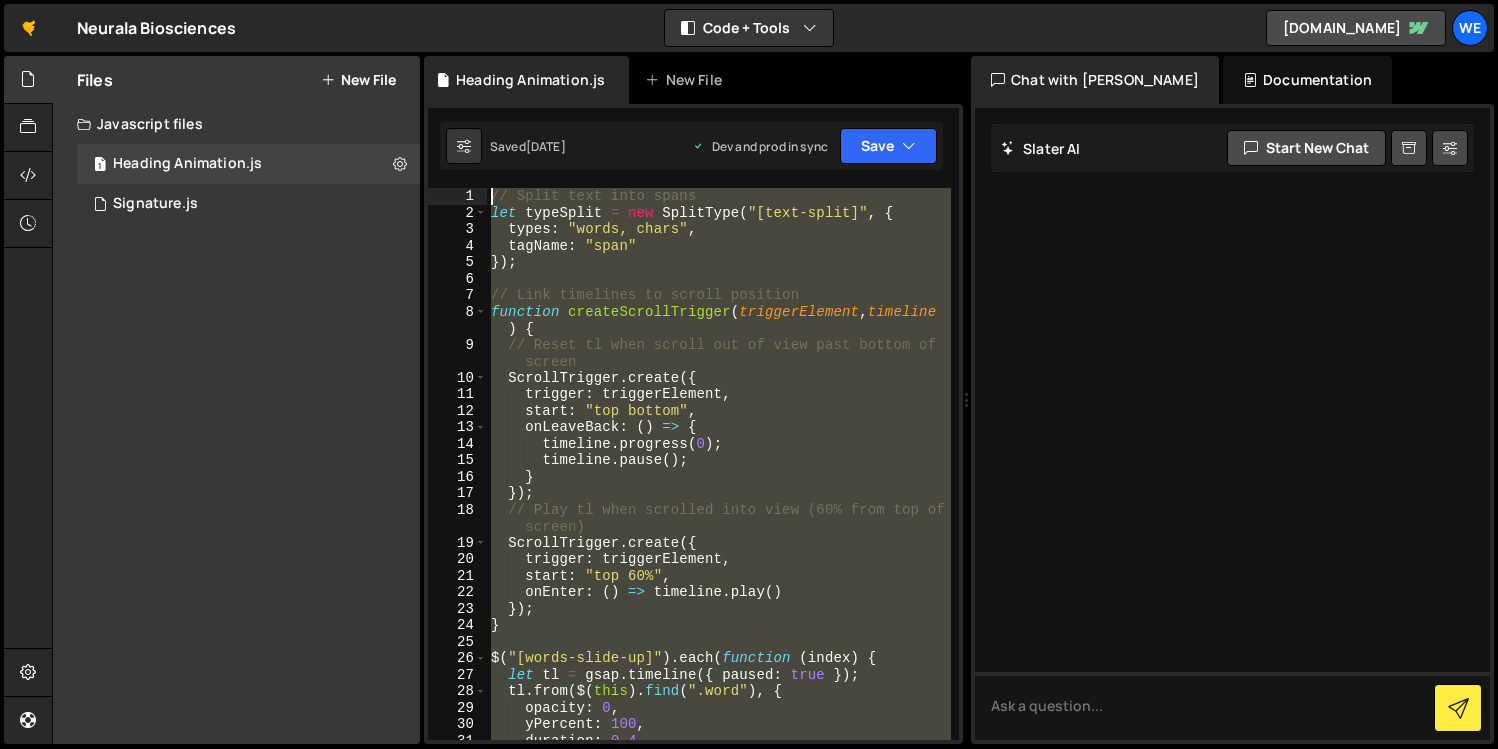 drag, startPoint x: 664, startPoint y: 575, endPoint x: 412, endPoint y: 38, distance: 593.18884 